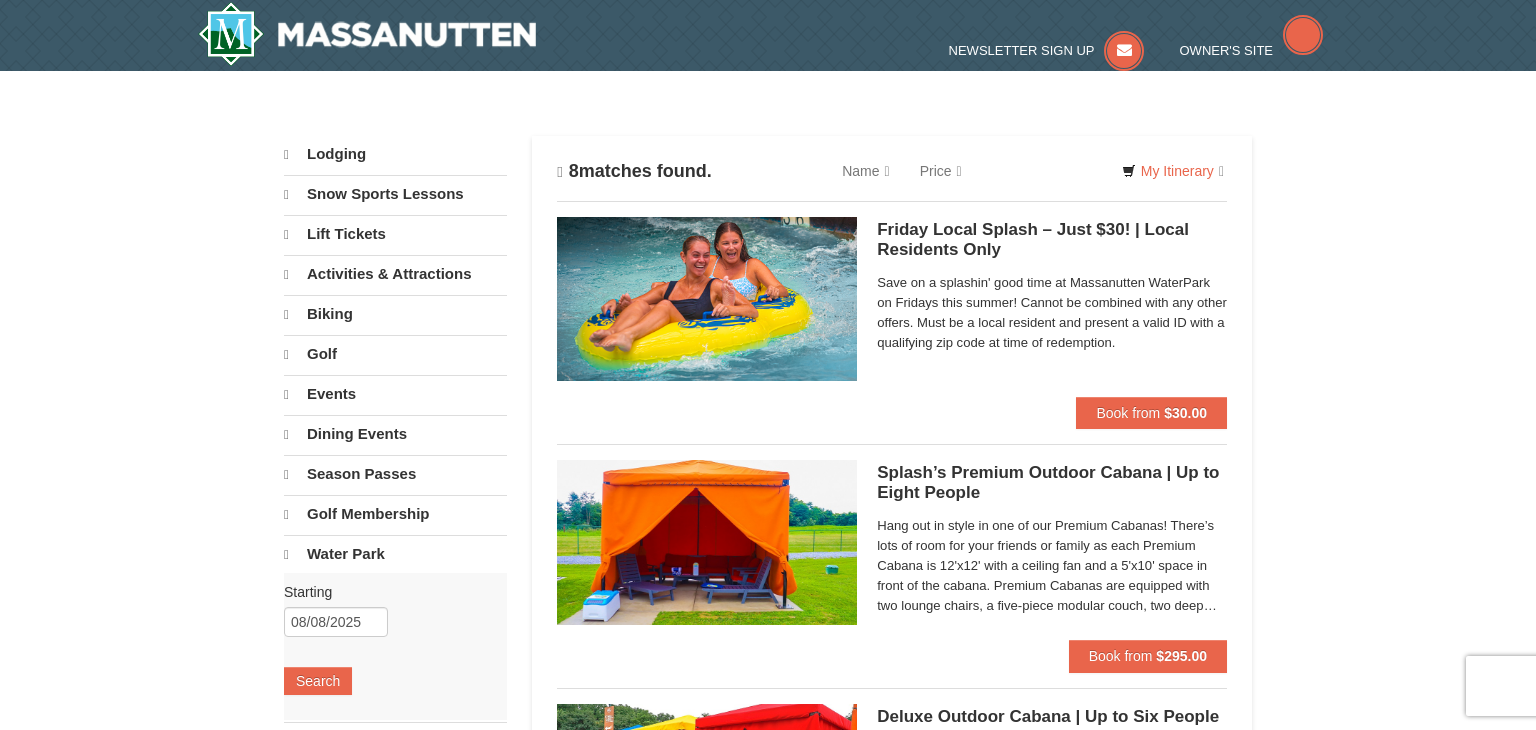 scroll, scrollTop: 0, scrollLeft: 0, axis: both 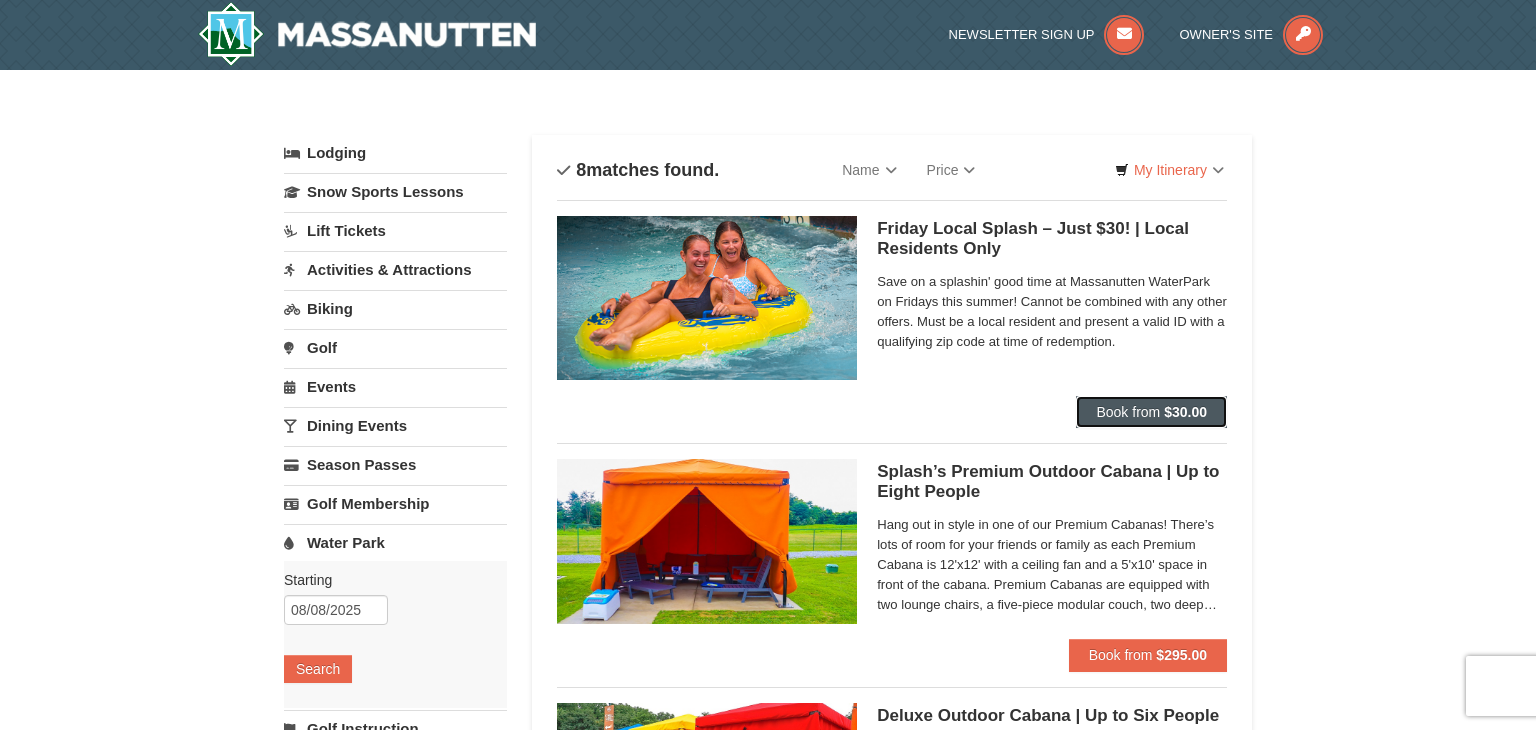 click on "Book from" at bounding box center [1128, 412] 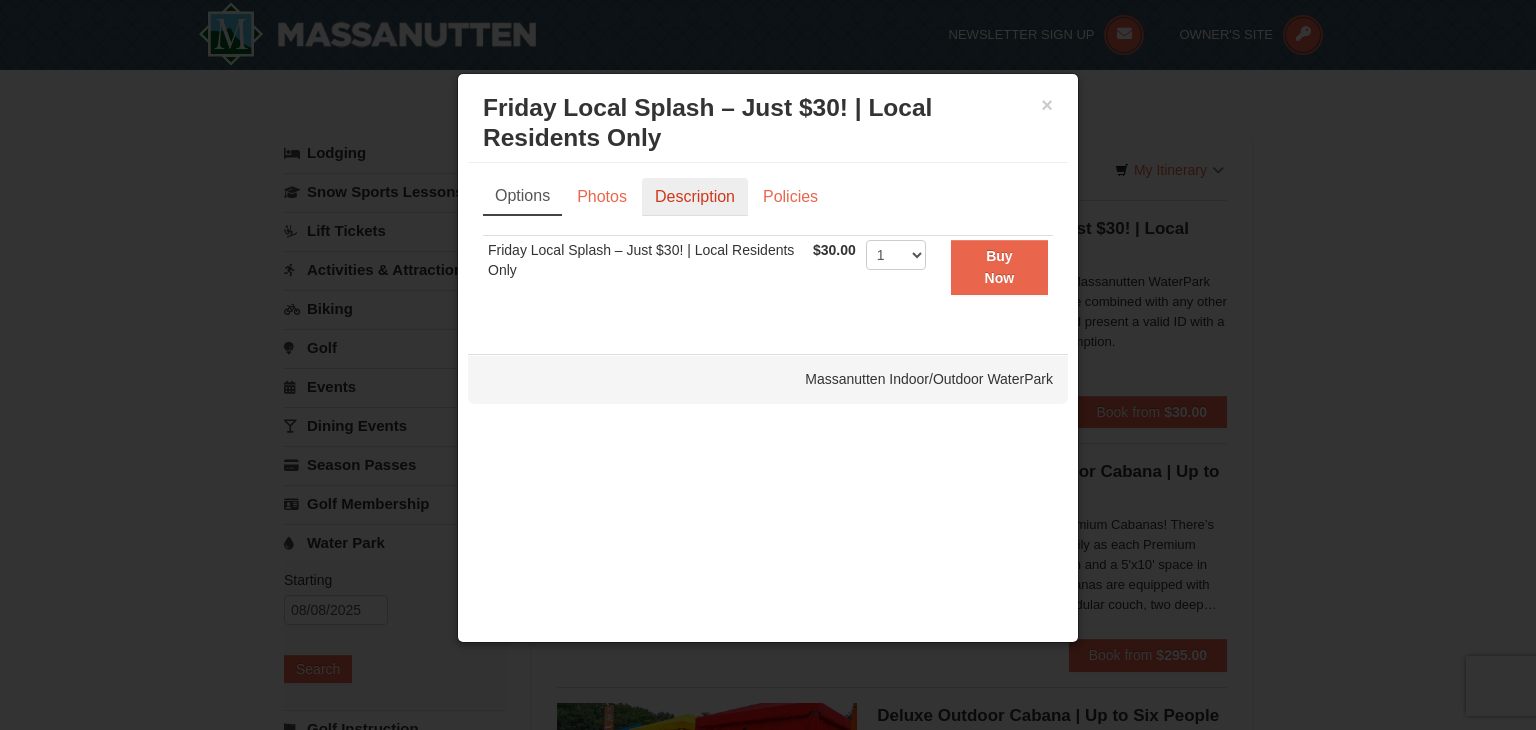 click on "Description" at bounding box center (695, 197) 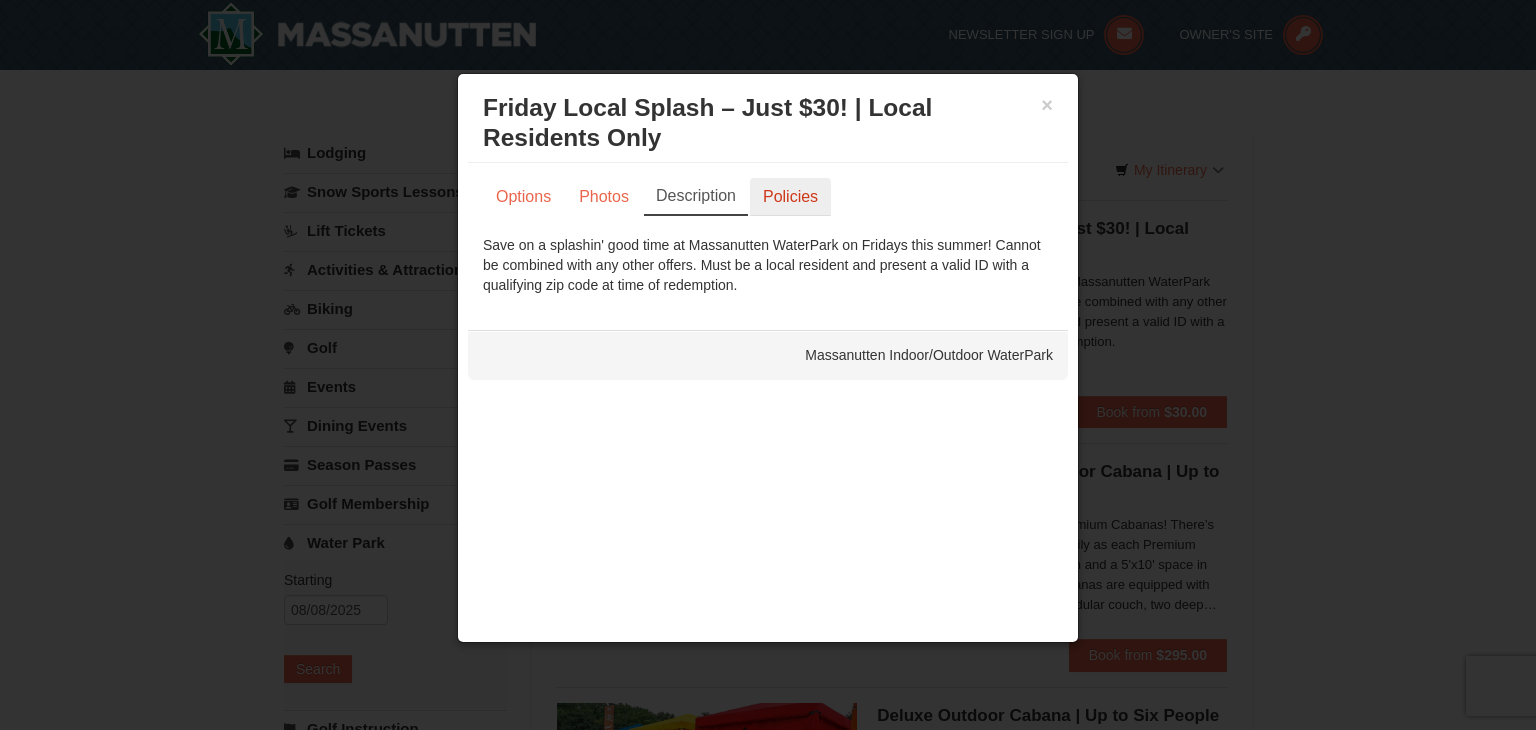 click on "Policies" at bounding box center (790, 197) 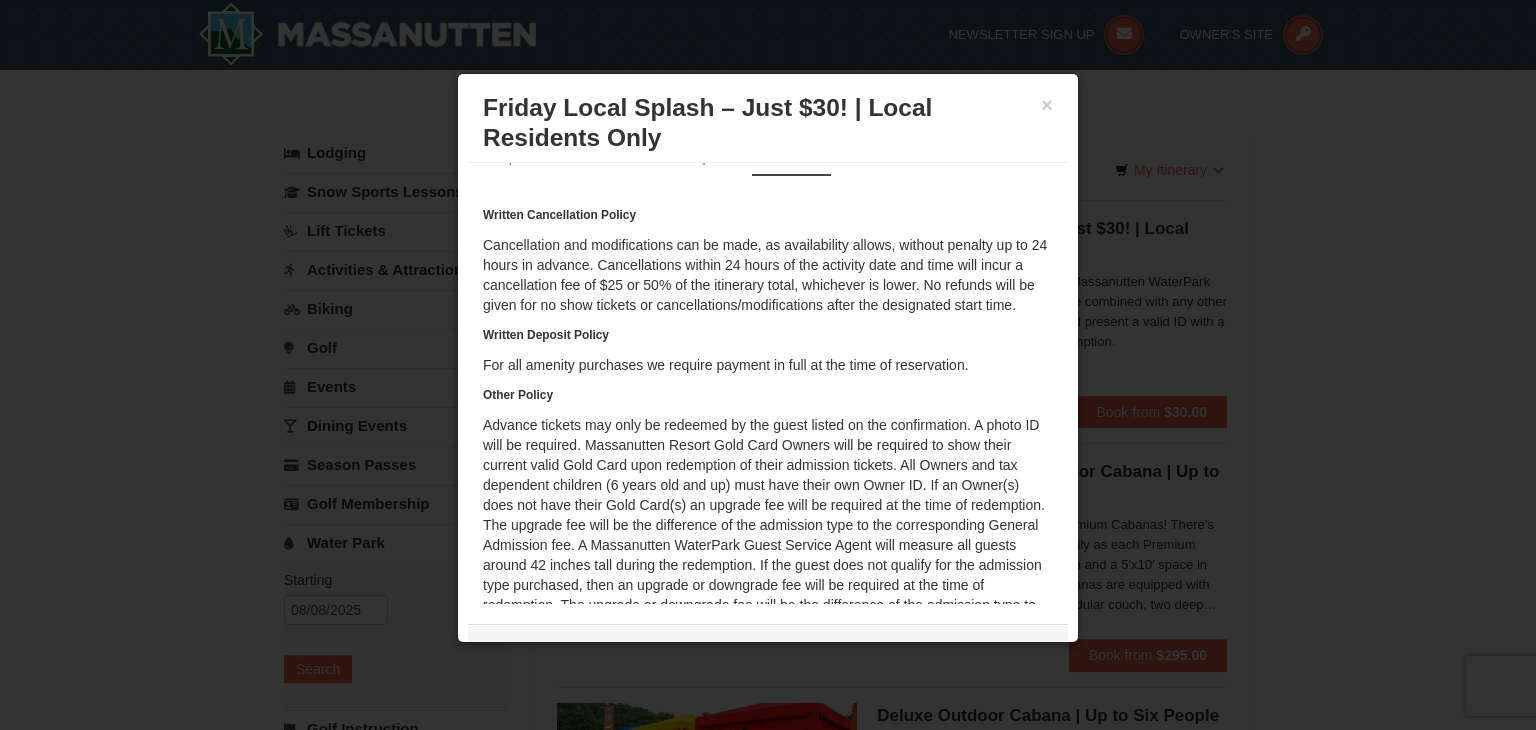 scroll, scrollTop: 105, scrollLeft: 0, axis: vertical 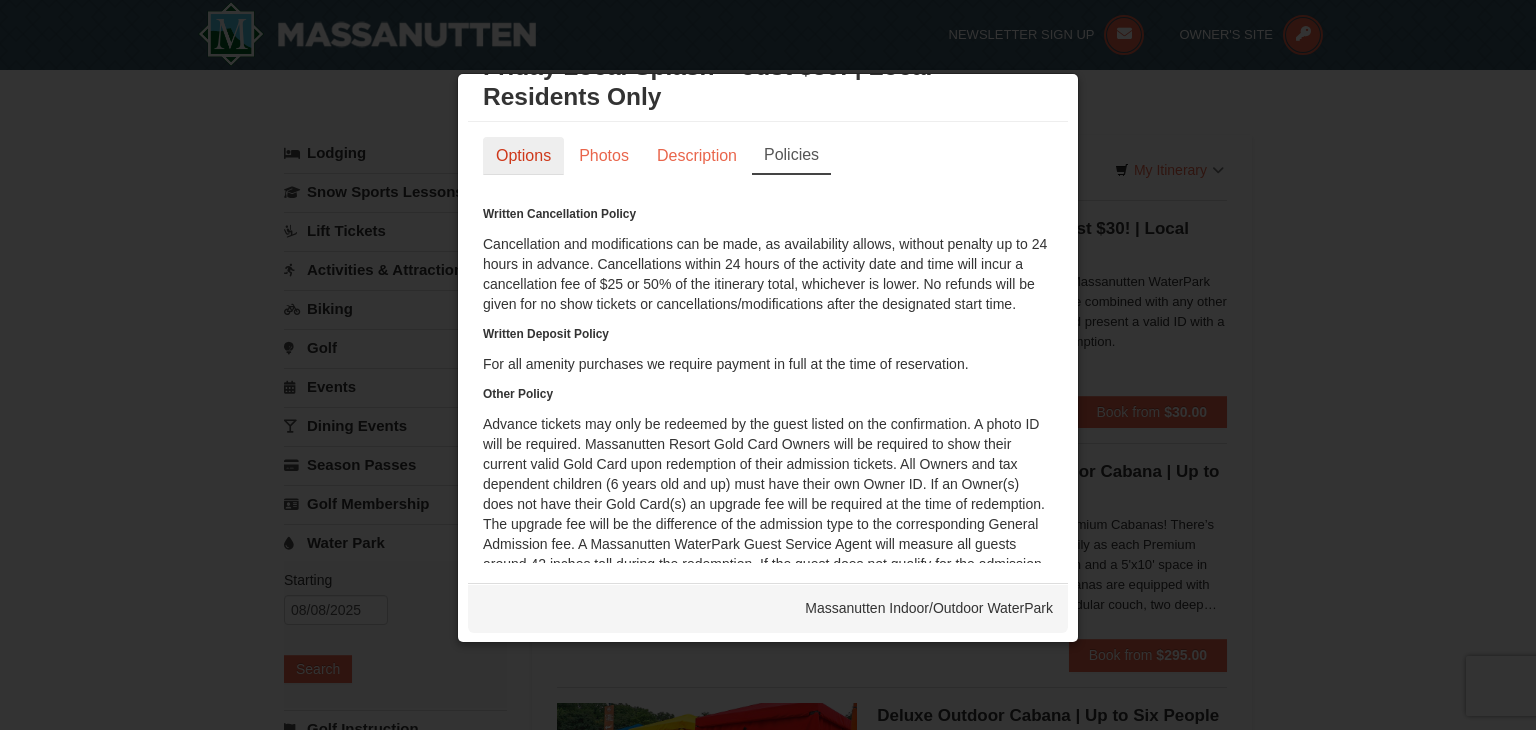 click on "Options" at bounding box center [523, 156] 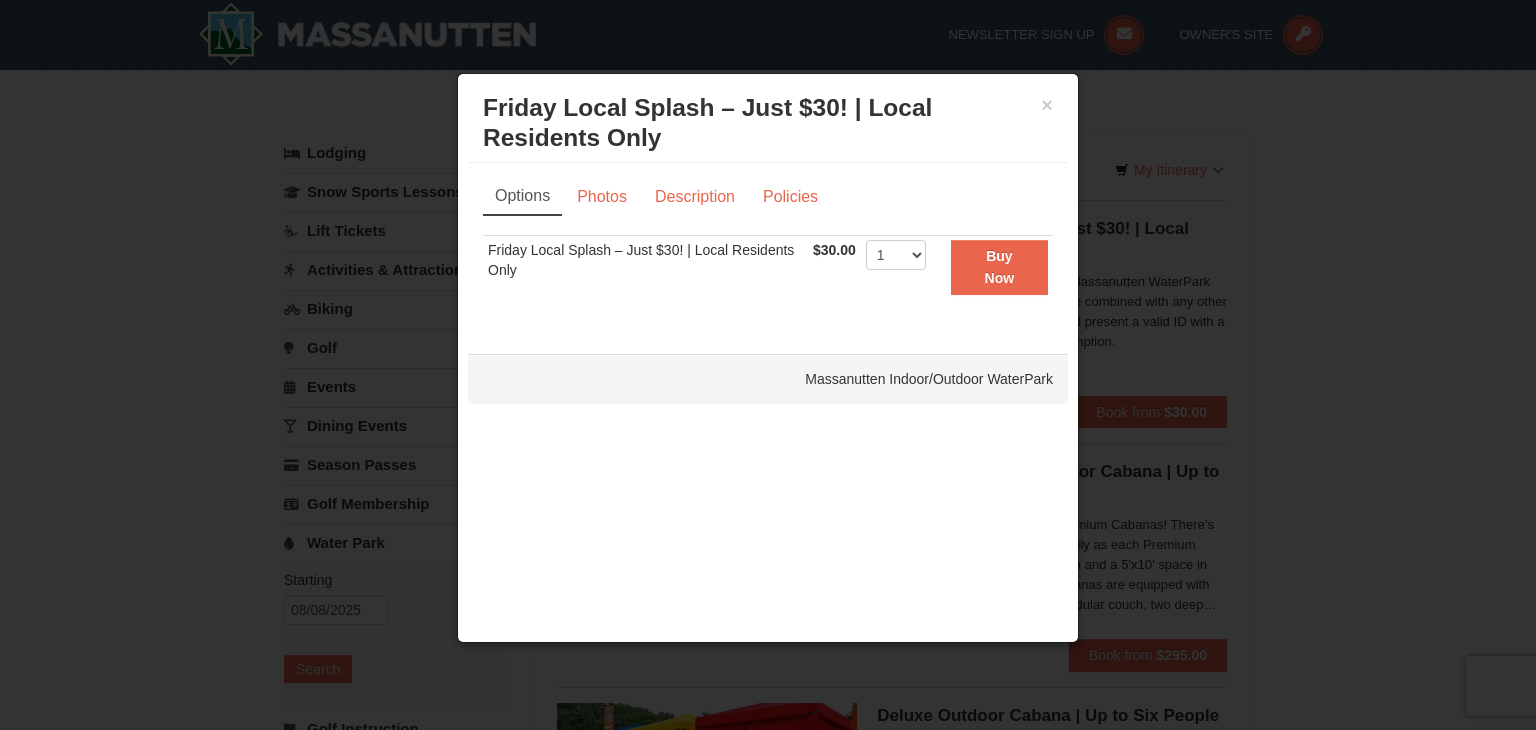 scroll, scrollTop: 0, scrollLeft: 0, axis: both 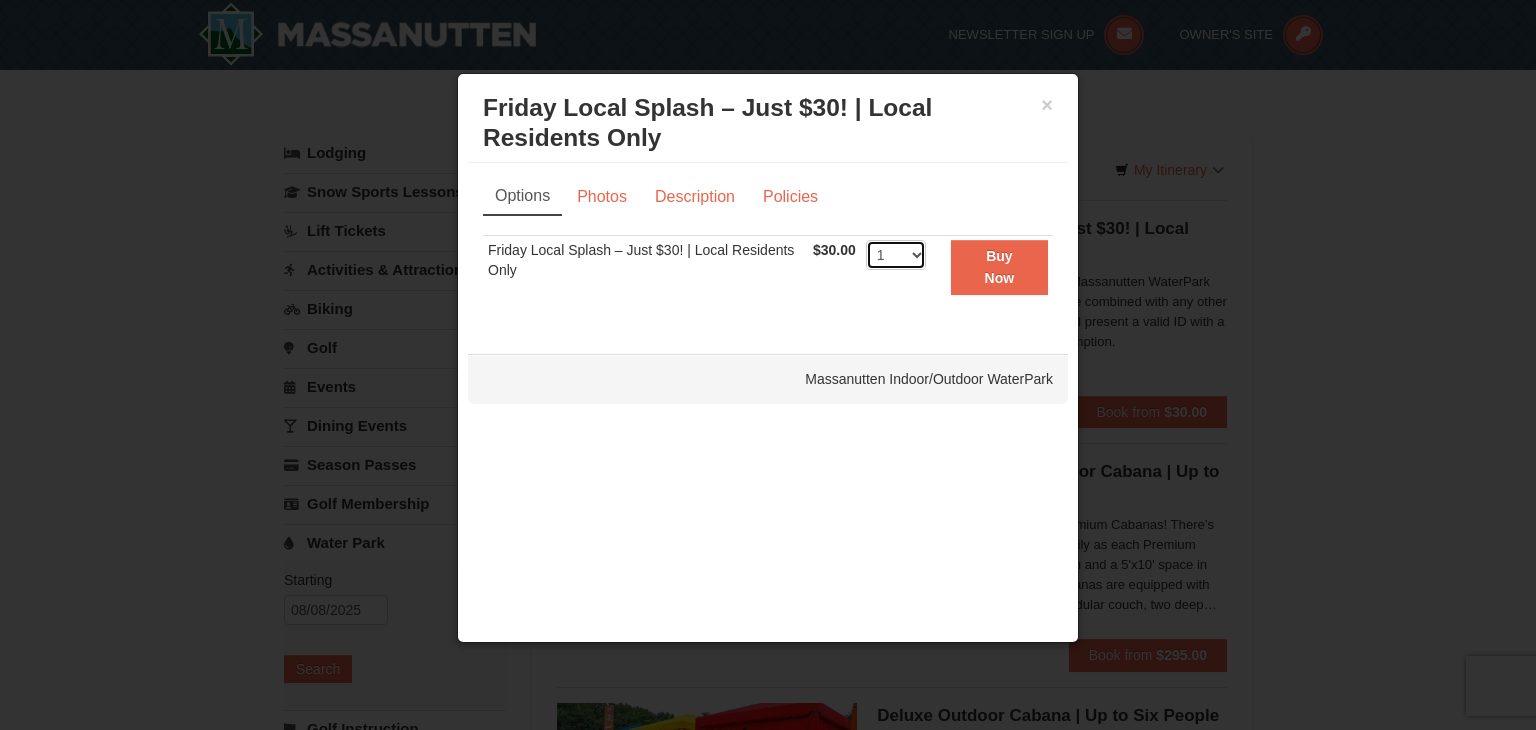 click on "1 2 3 4 5 6 7 8 9 10 11 12 13 14 15 16 17 18 19 20 21 22 23 24 25 26 27 28 29 30 31 32 33 34 35 36 37 38 39 40 41 42 43 44 45 46 47 48 49 50" at bounding box center [896, 255] 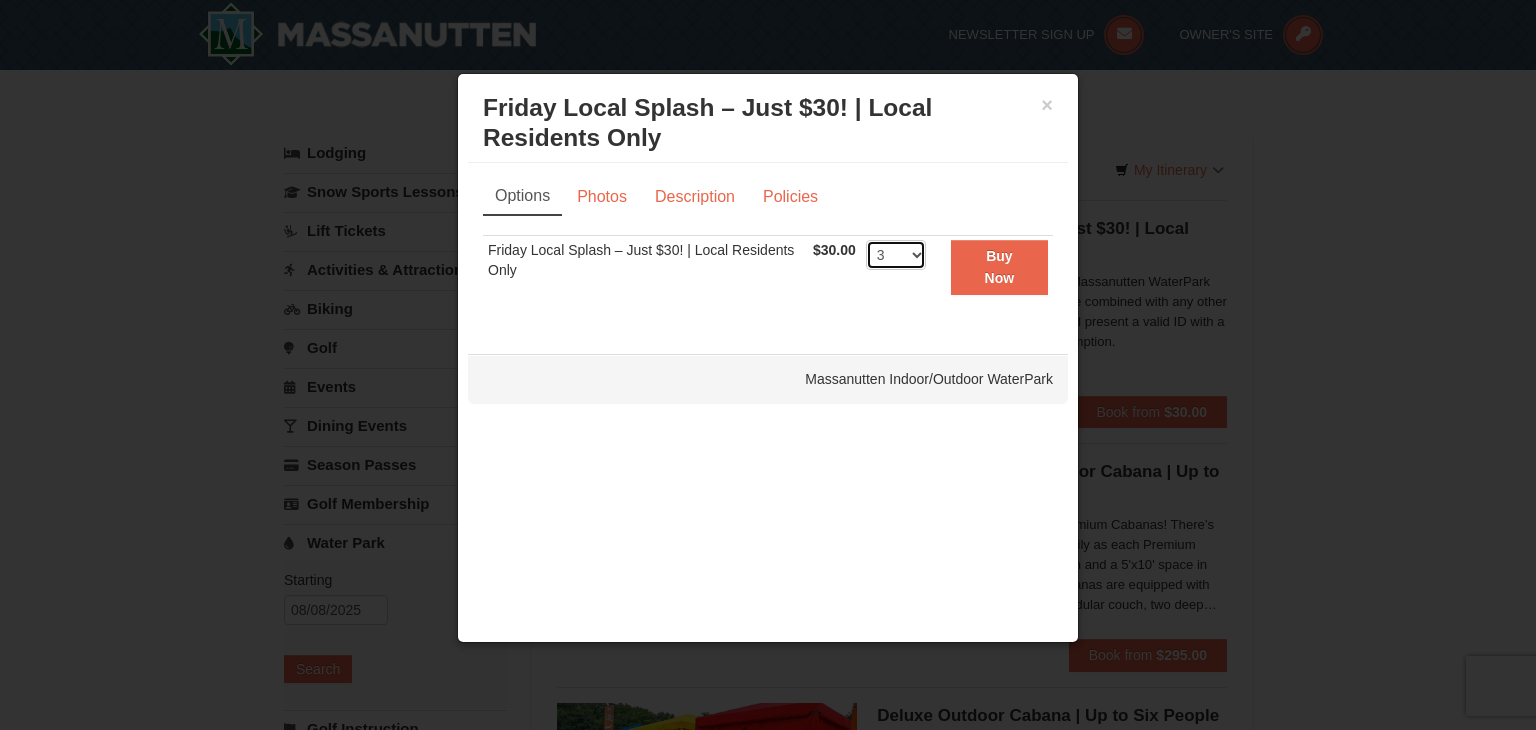 click on "1 2 3 4 5 6 7 8 9 10 11 12 13 14 15 16 17 18 19 20 21 22 23 24 25 26 27 28 29 30 31 32 33 34 35 36 37 38 39 40 41 42 43 44 45 46 47 48 49 50" at bounding box center (896, 255) 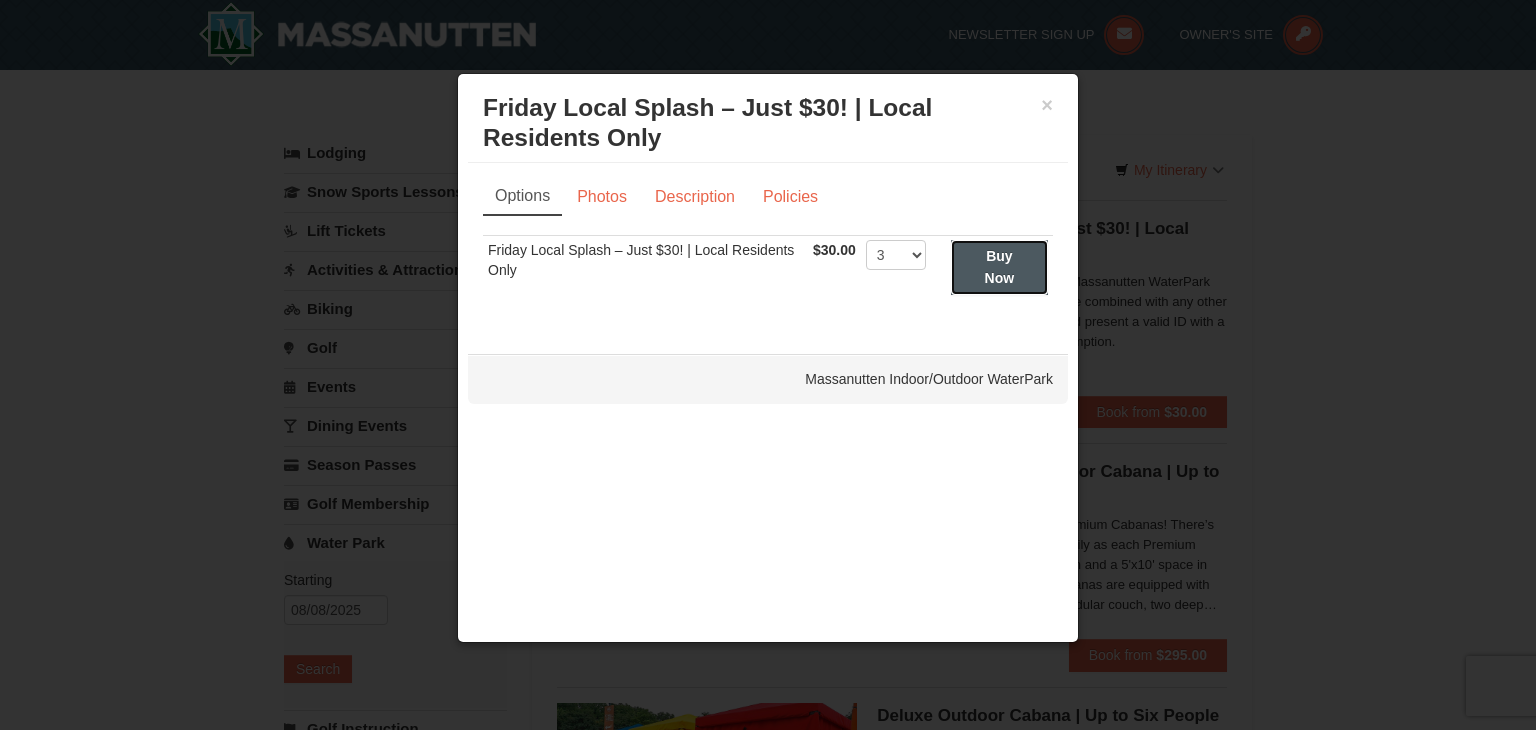 click on "Buy Now" at bounding box center [999, 267] 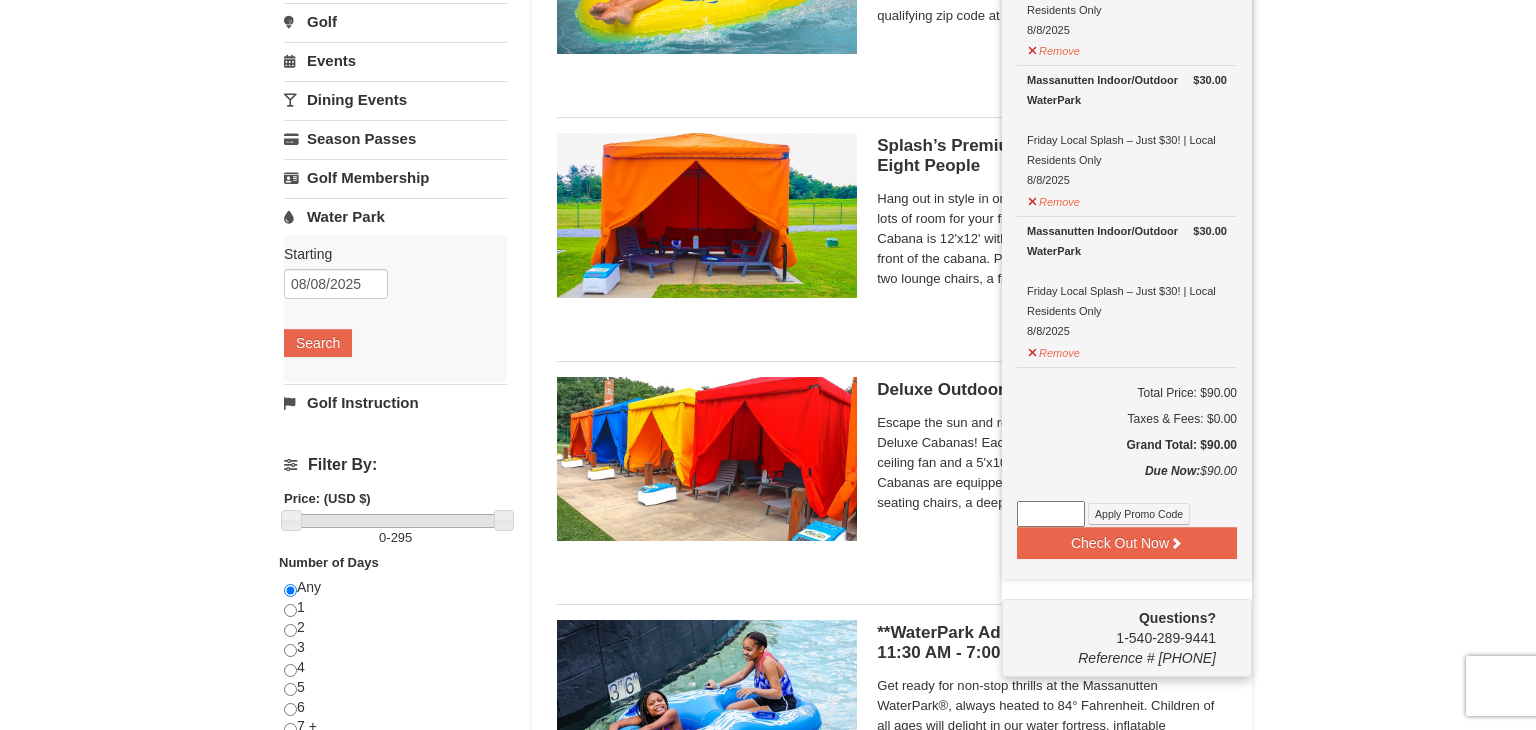 scroll, scrollTop: 327, scrollLeft: 0, axis: vertical 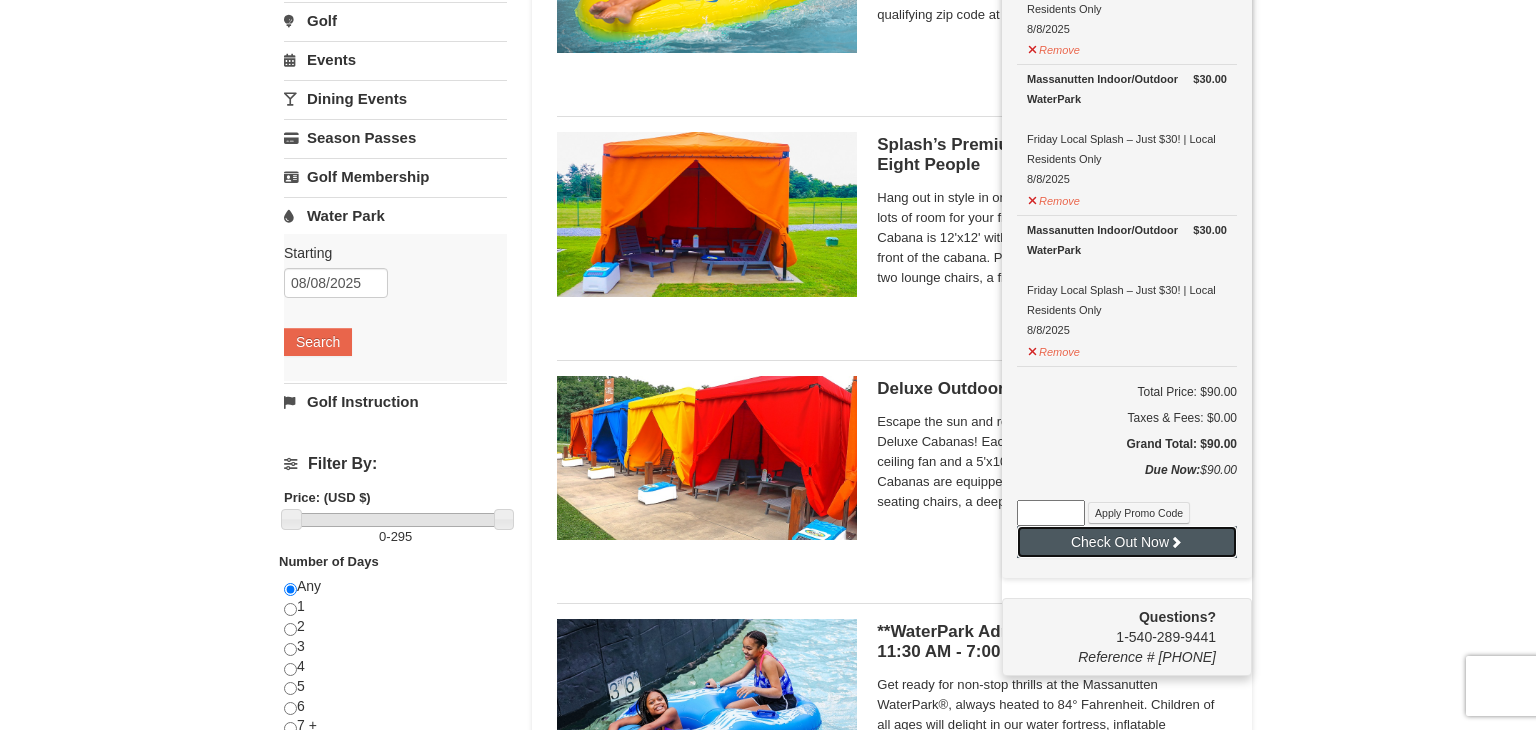 click on "Check Out Now" at bounding box center [1127, 542] 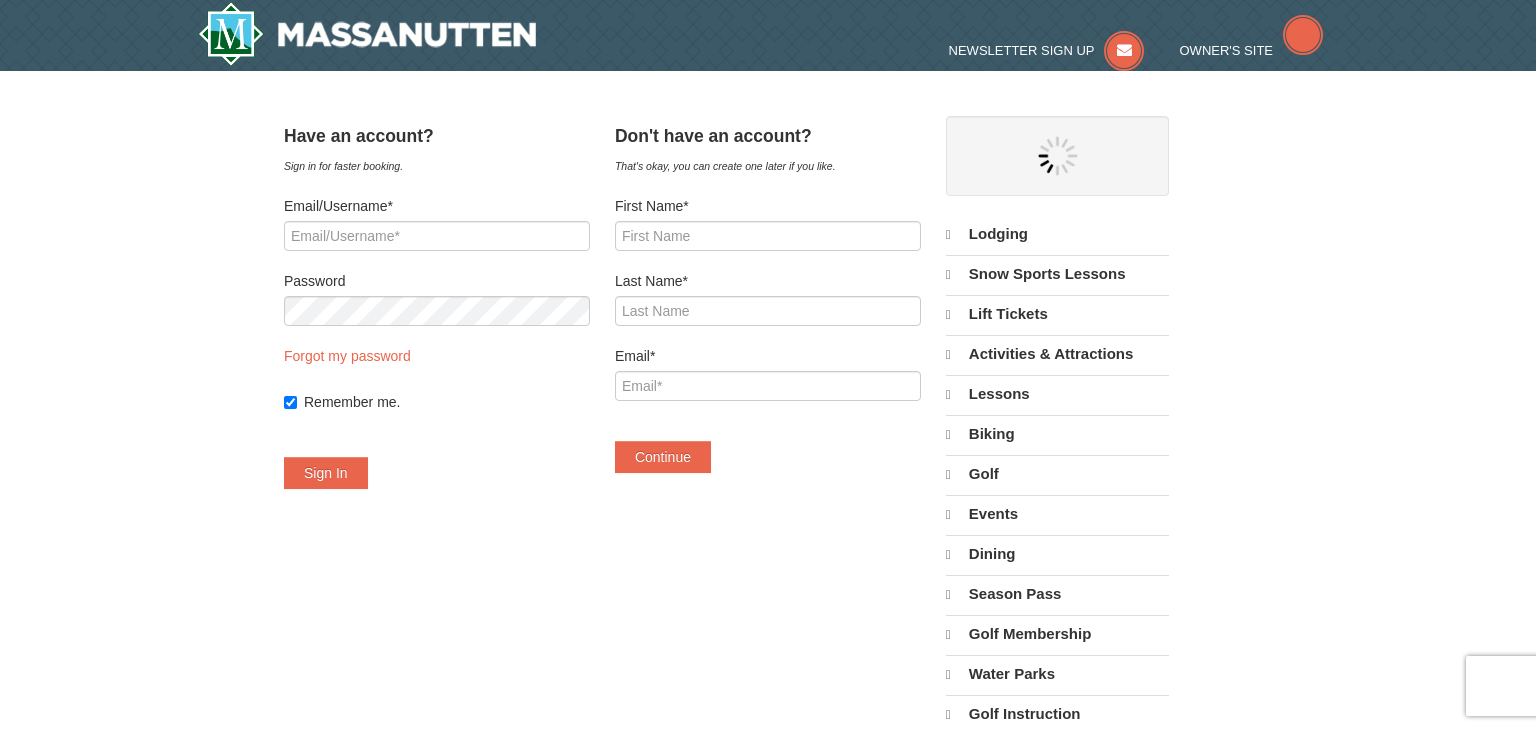 scroll, scrollTop: 0, scrollLeft: 0, axis: both 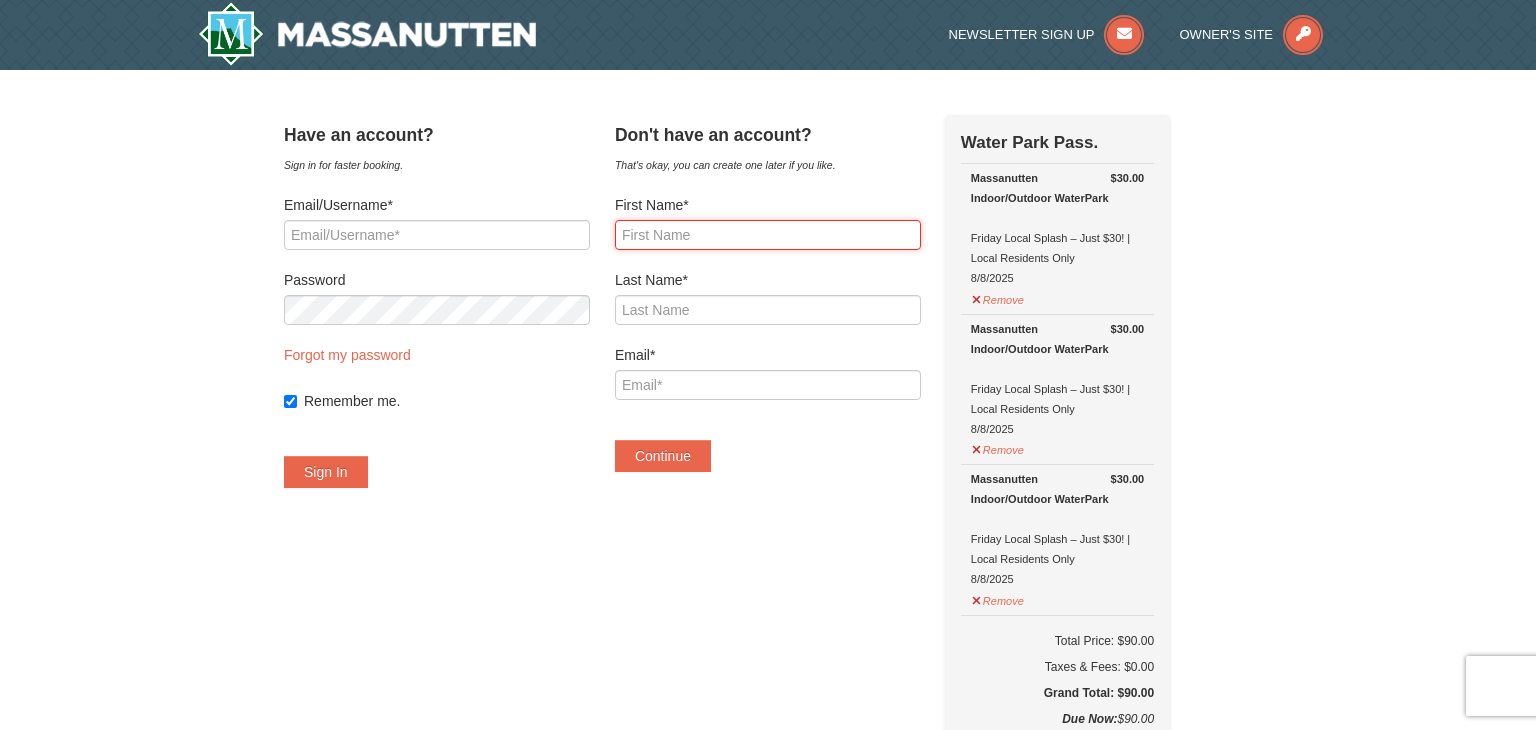 click on "First Name*" at bounding box center (768, 235) 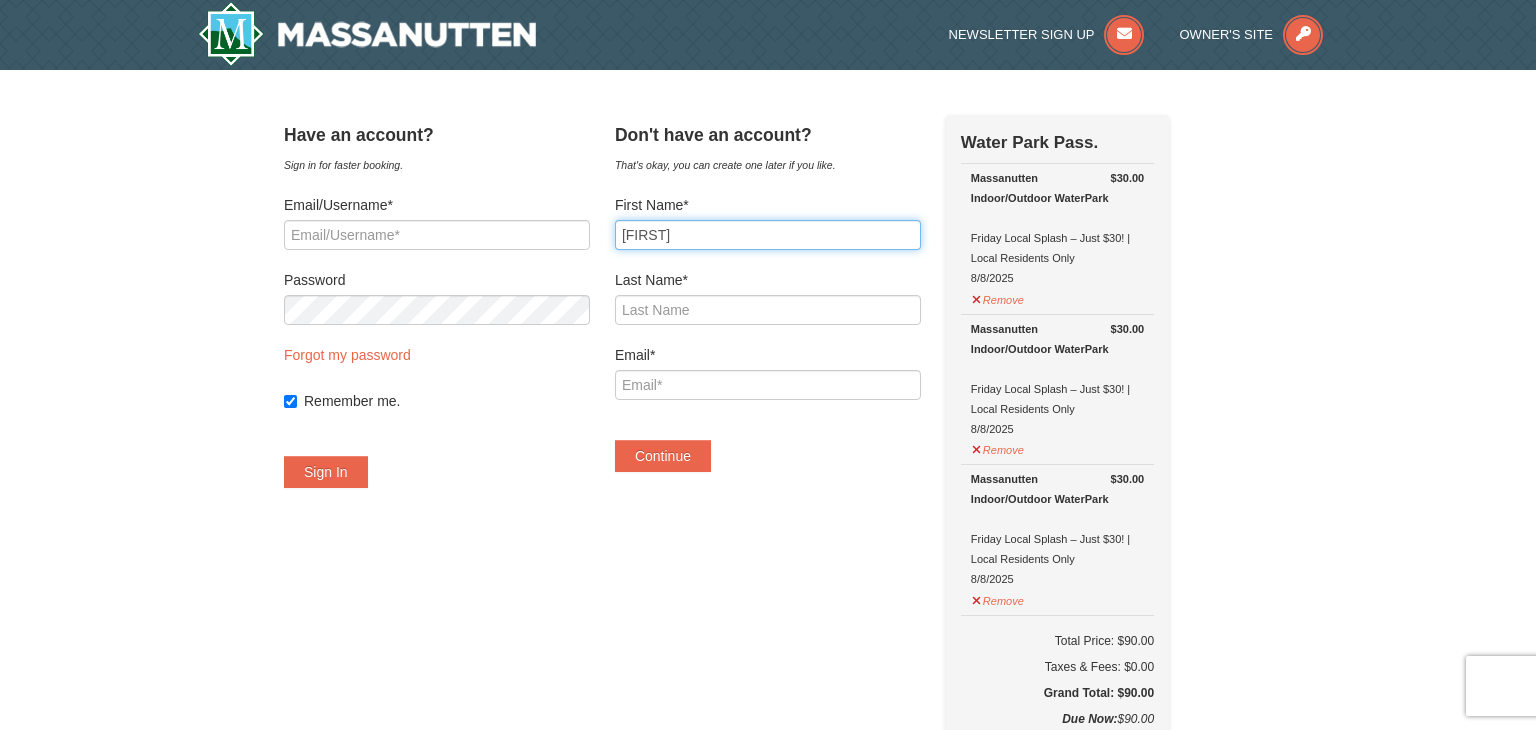 type on "Jennifer" 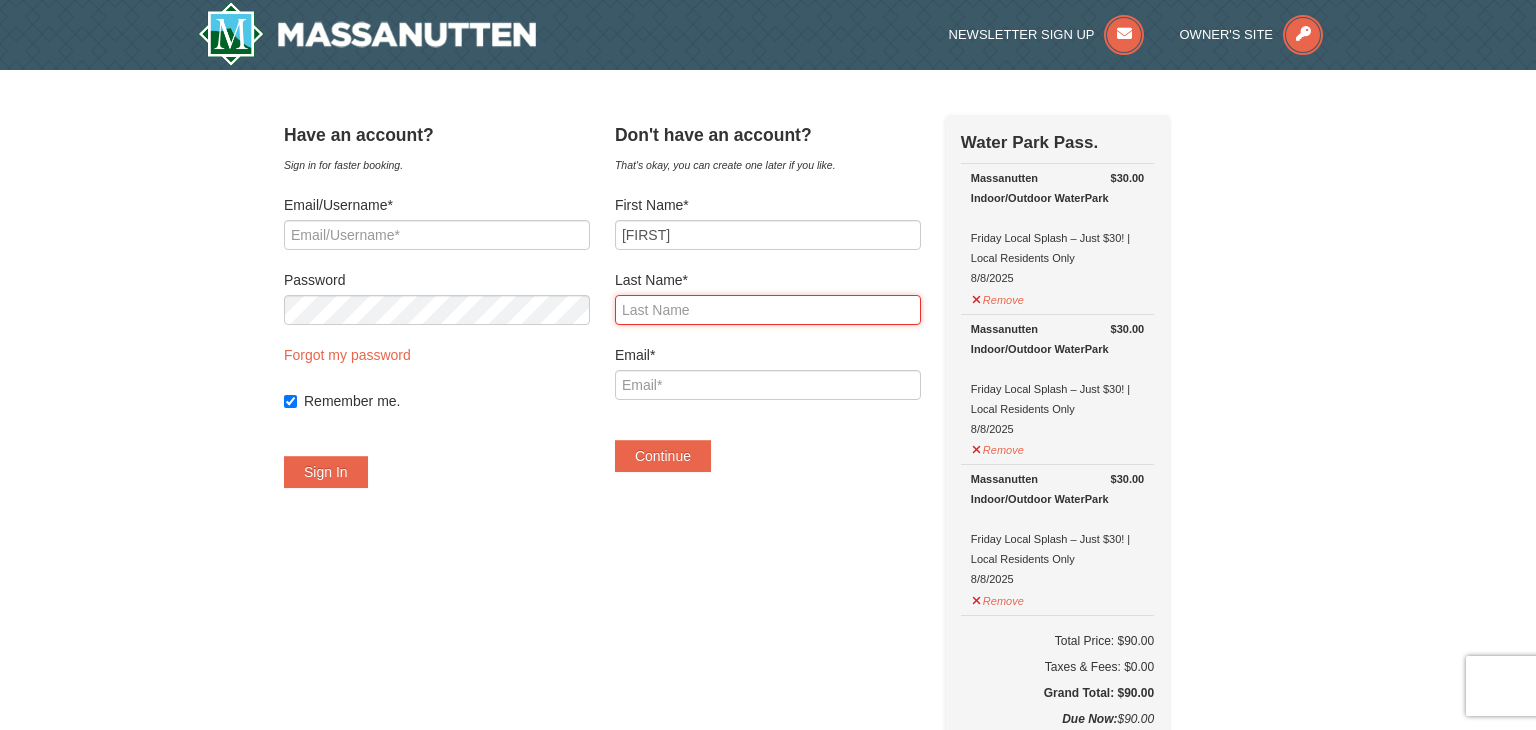 click on "Last Name*" at bounding box center [768, 310] 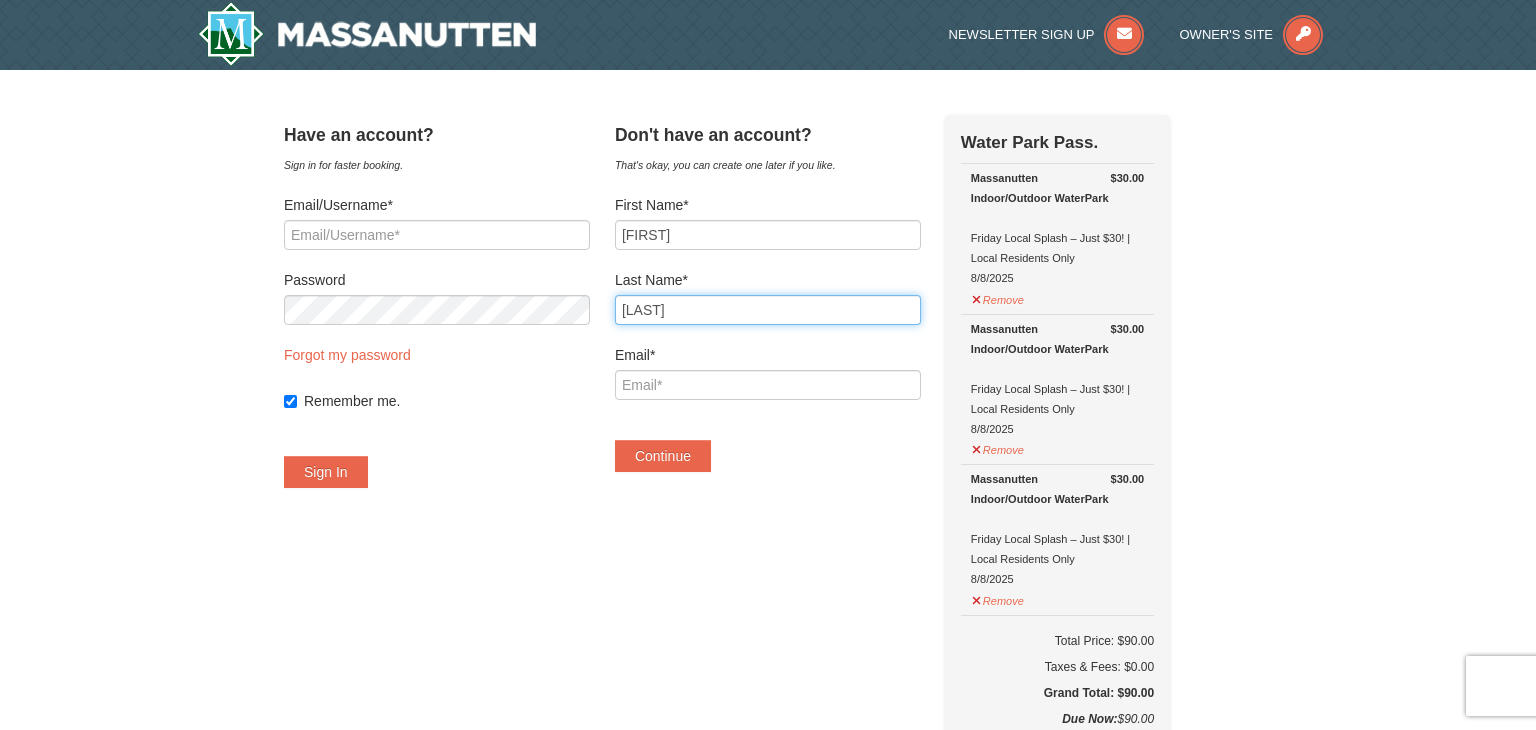 type on "Pope" 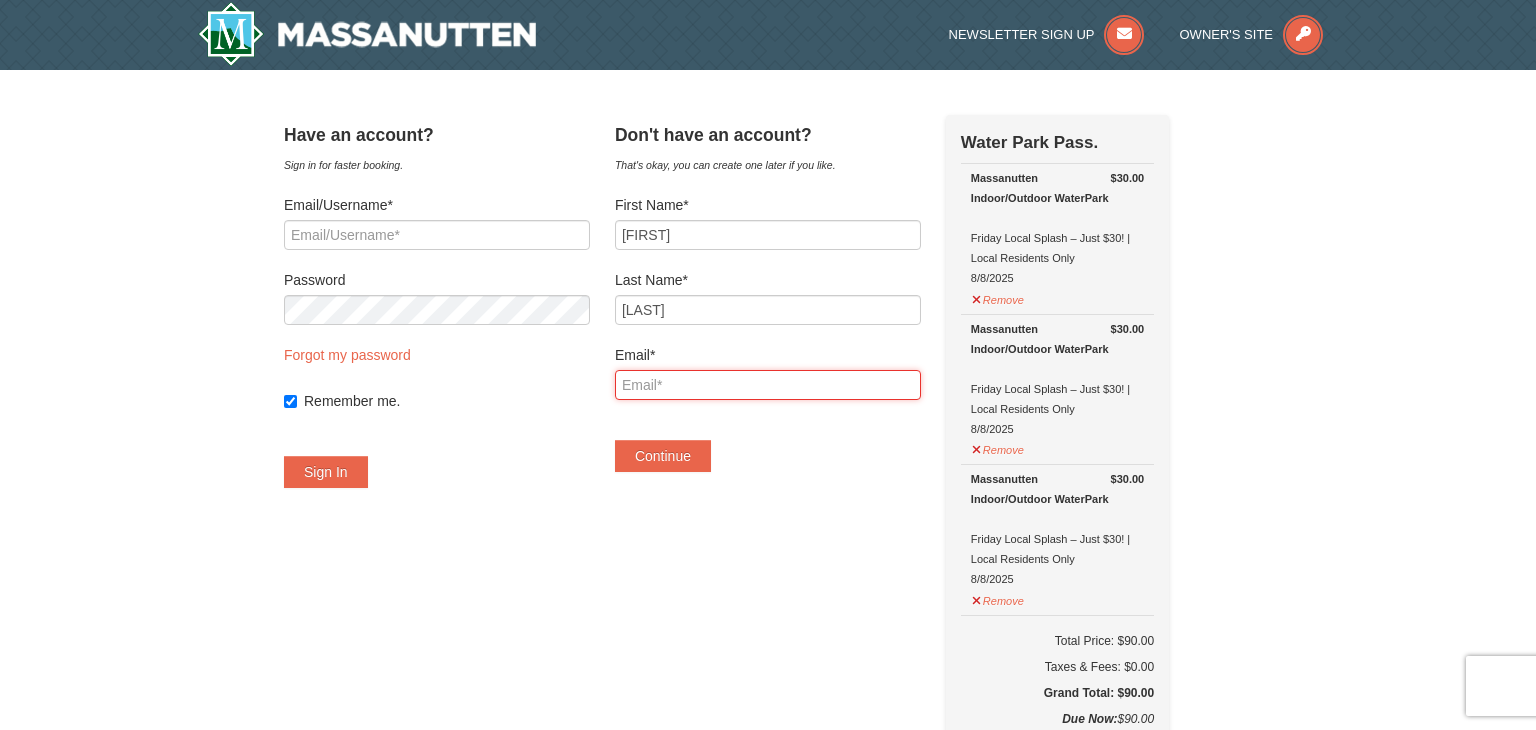 click on "Email*" at bounding box center [768, 385] 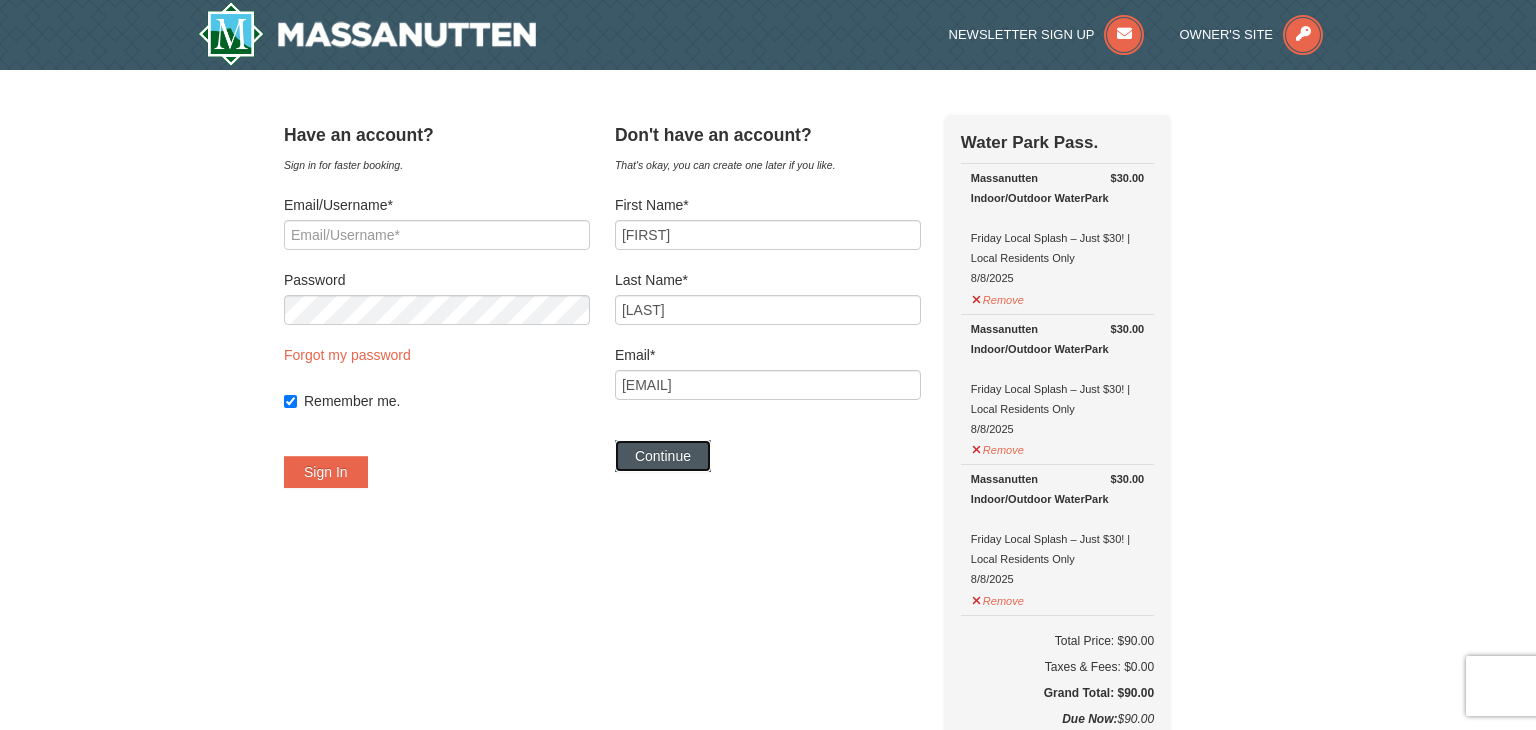 click on "Continue" at bounding box center [663, 456] 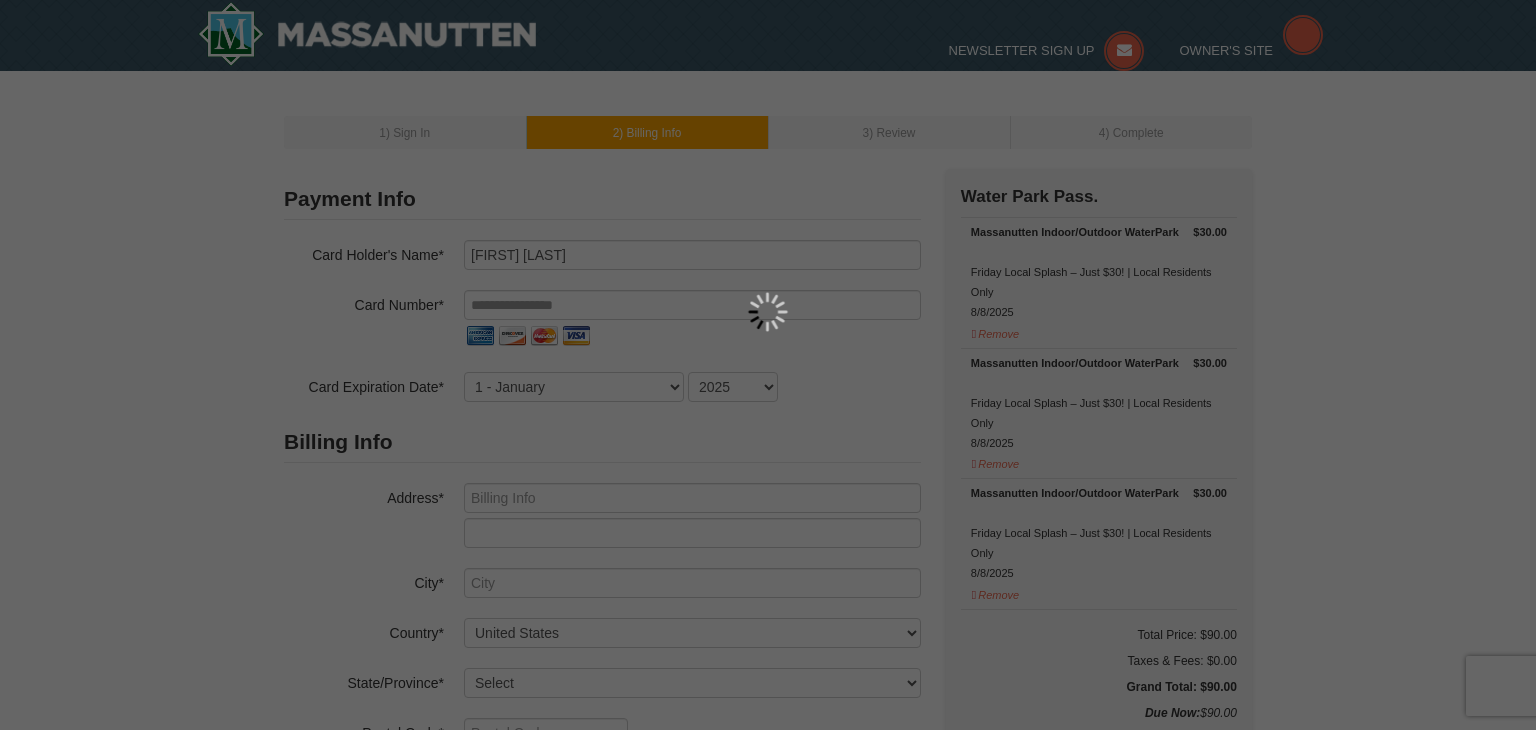 scroll, scrollTop: 0, scrollLeft: 0, axis: both 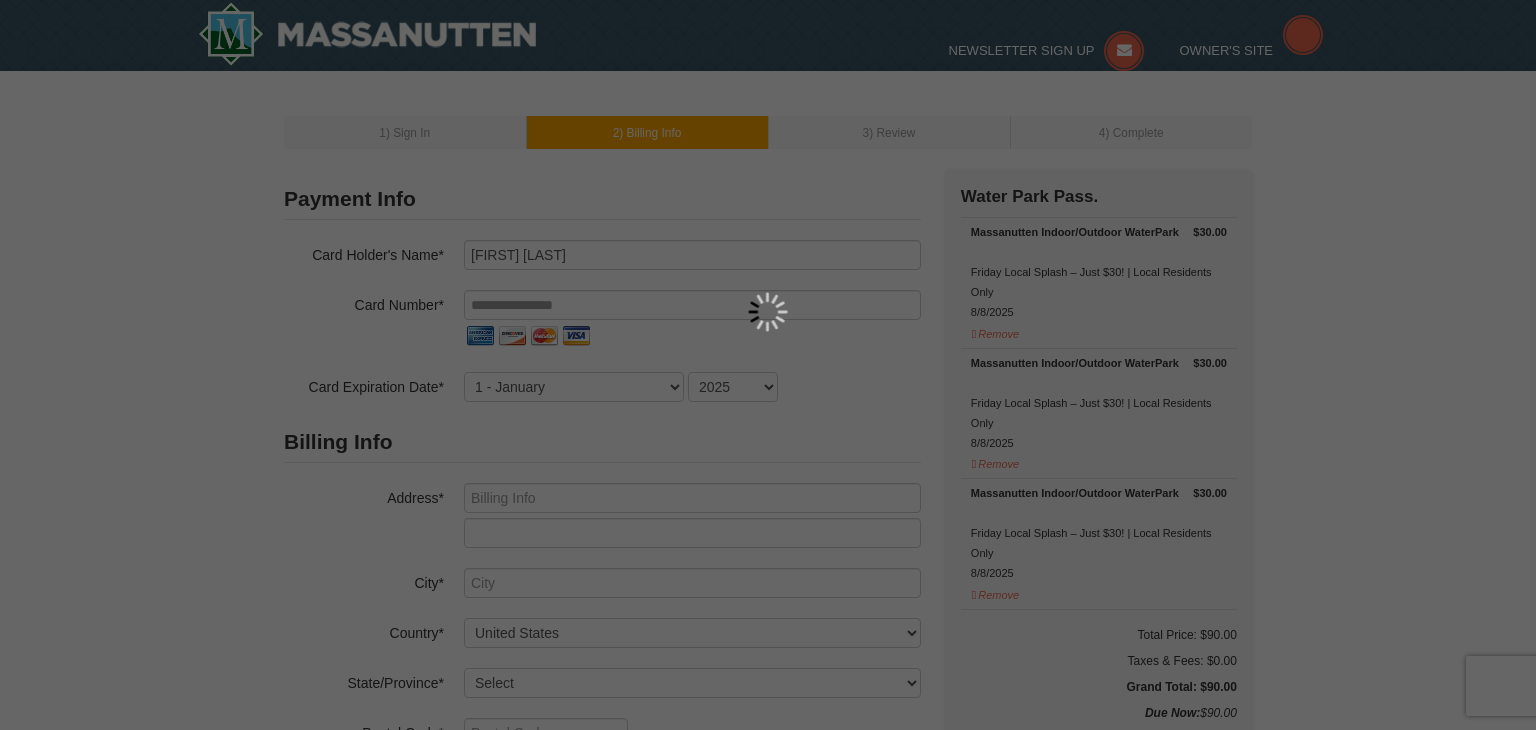 select on "8" 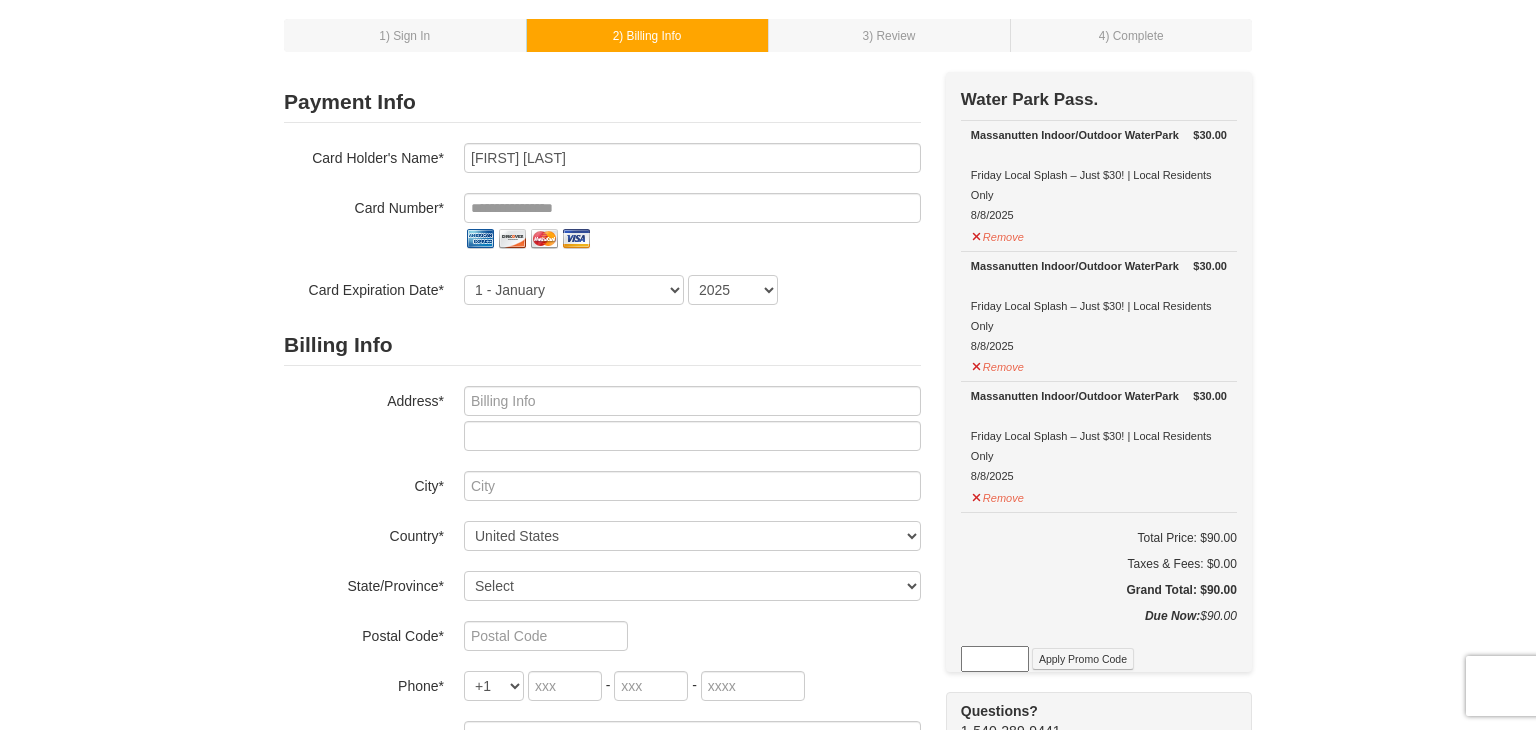scroll, scrollTop: 0, scrollLeft: 0, axis: both 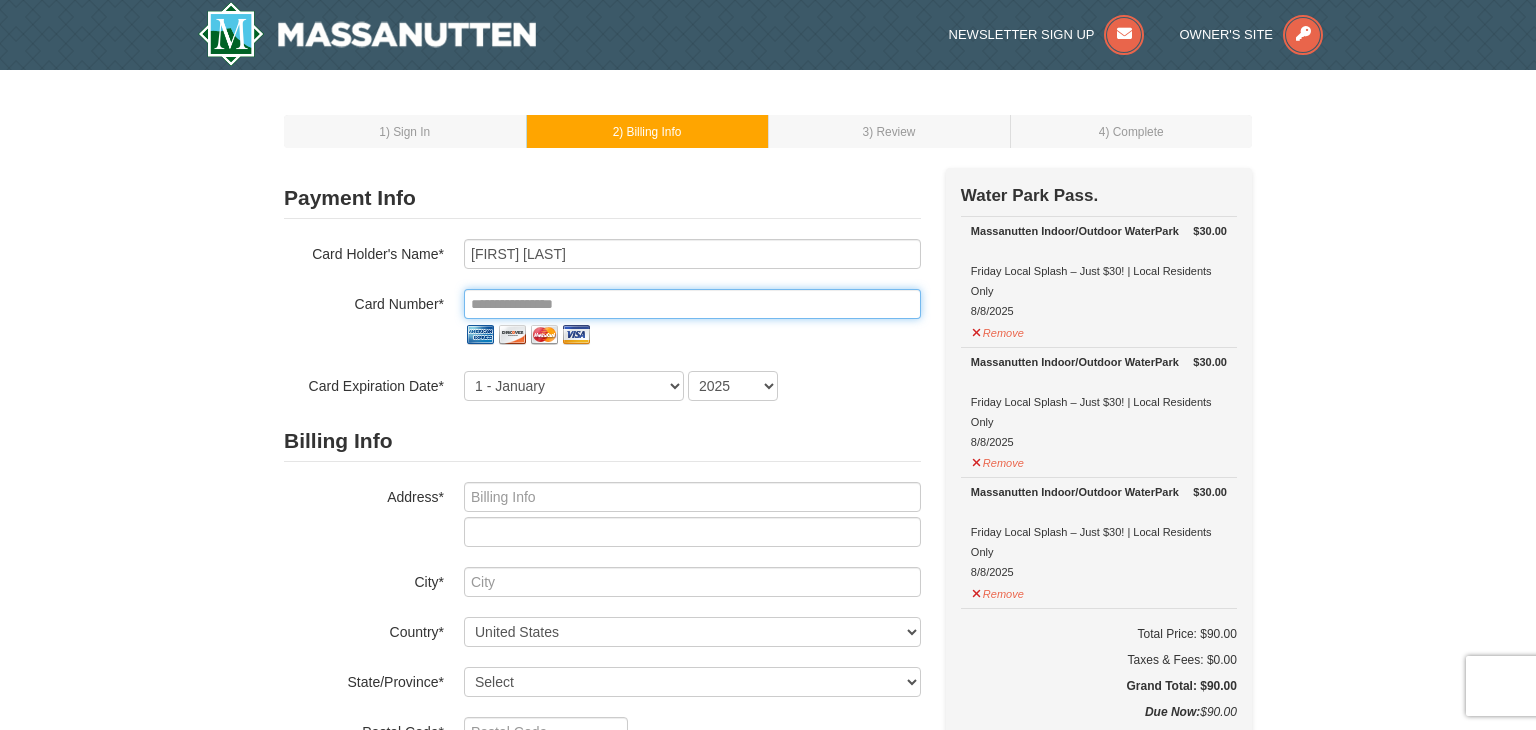 click at bounding box center (692, 304) 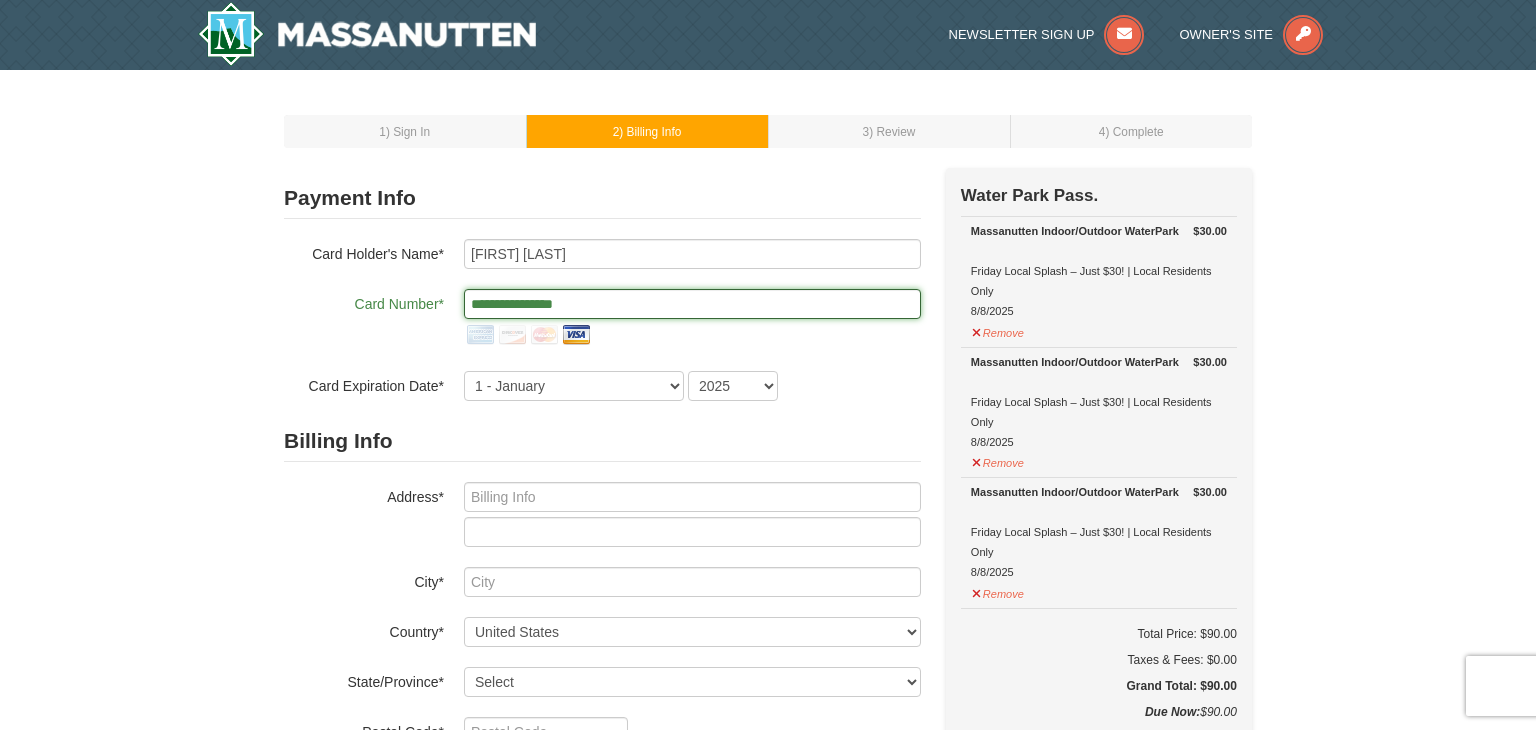 type on "**********" 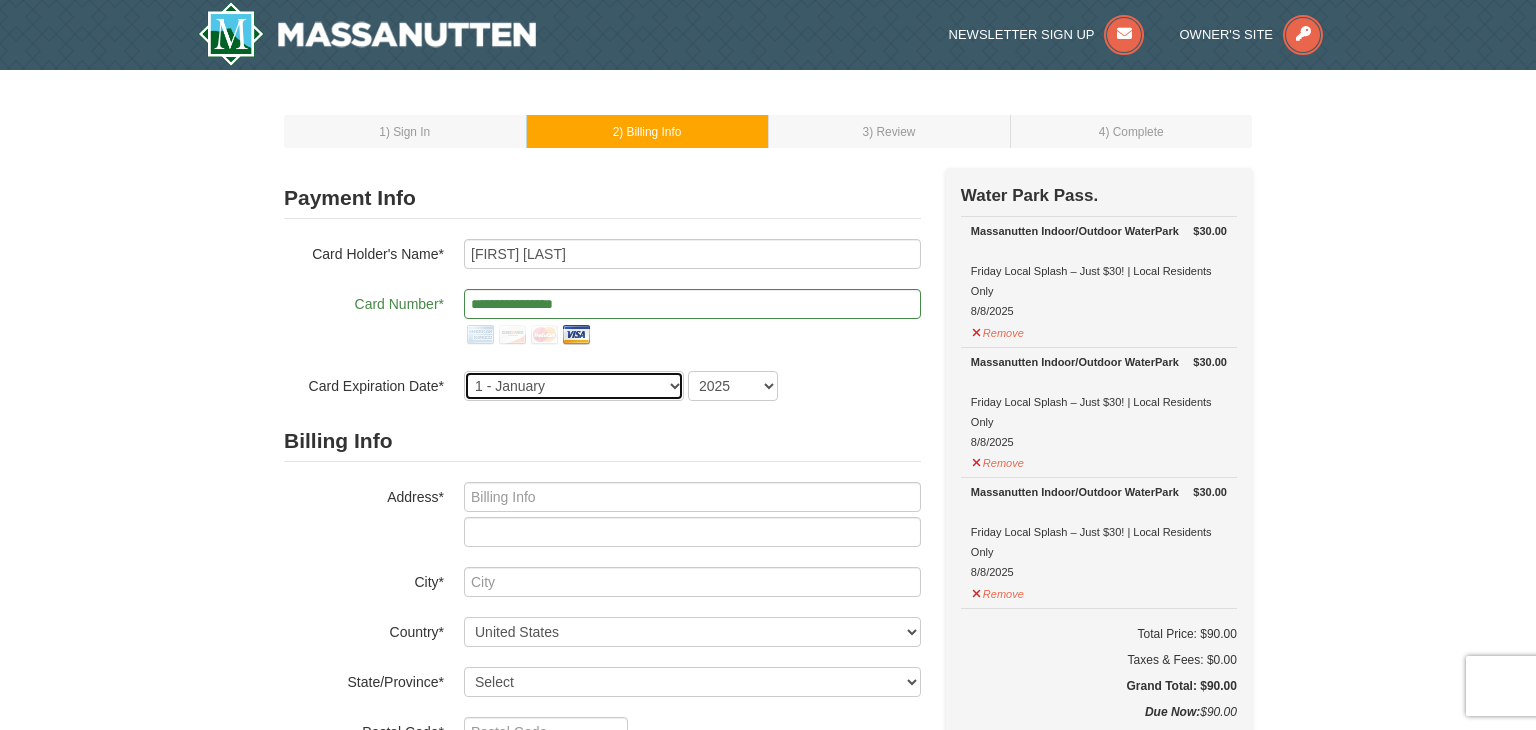 click on "1 - January 2 - February 3 - March 4 - April 5 - May 6 - June 7 - July 8 - August 9 - September 10 - October 11 - November 12 - December" at bounding box center (574, 386) 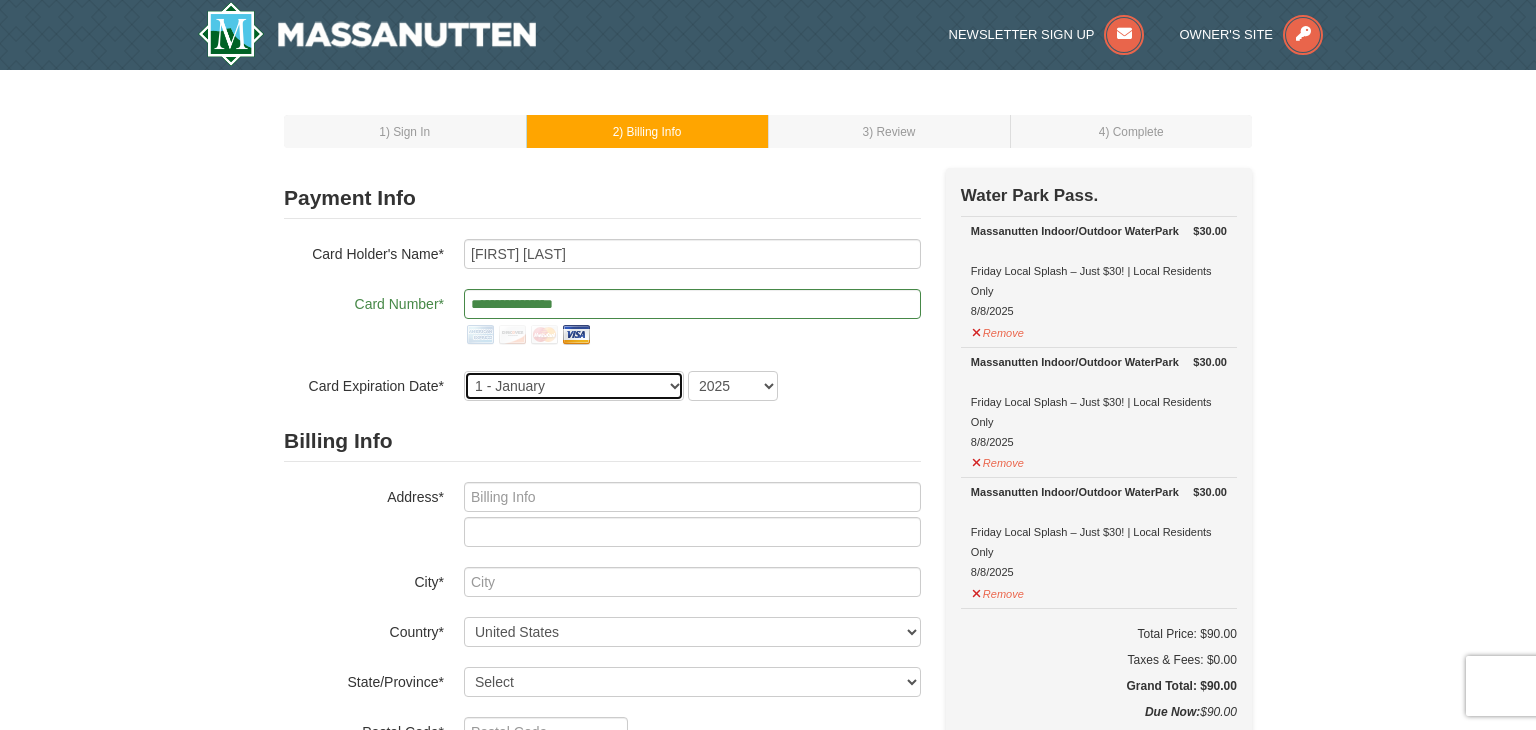 select on "11" 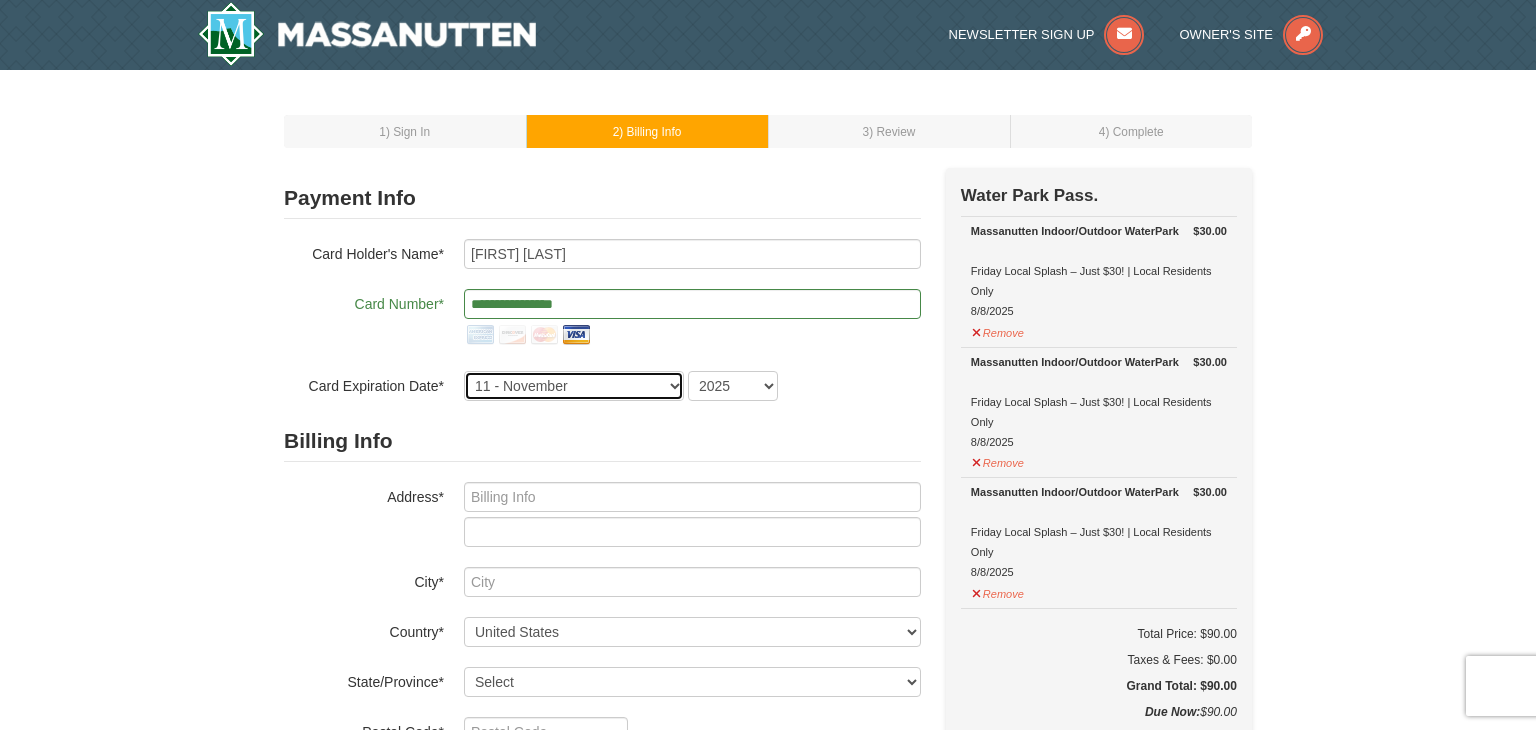 click on "1 - January 2 - February 3 - March 4 - April 5 - May 6 - June 7 - July 8 - August 9 - September 10 - October 11 - November 12 - December" at bounding box center [574, 386] 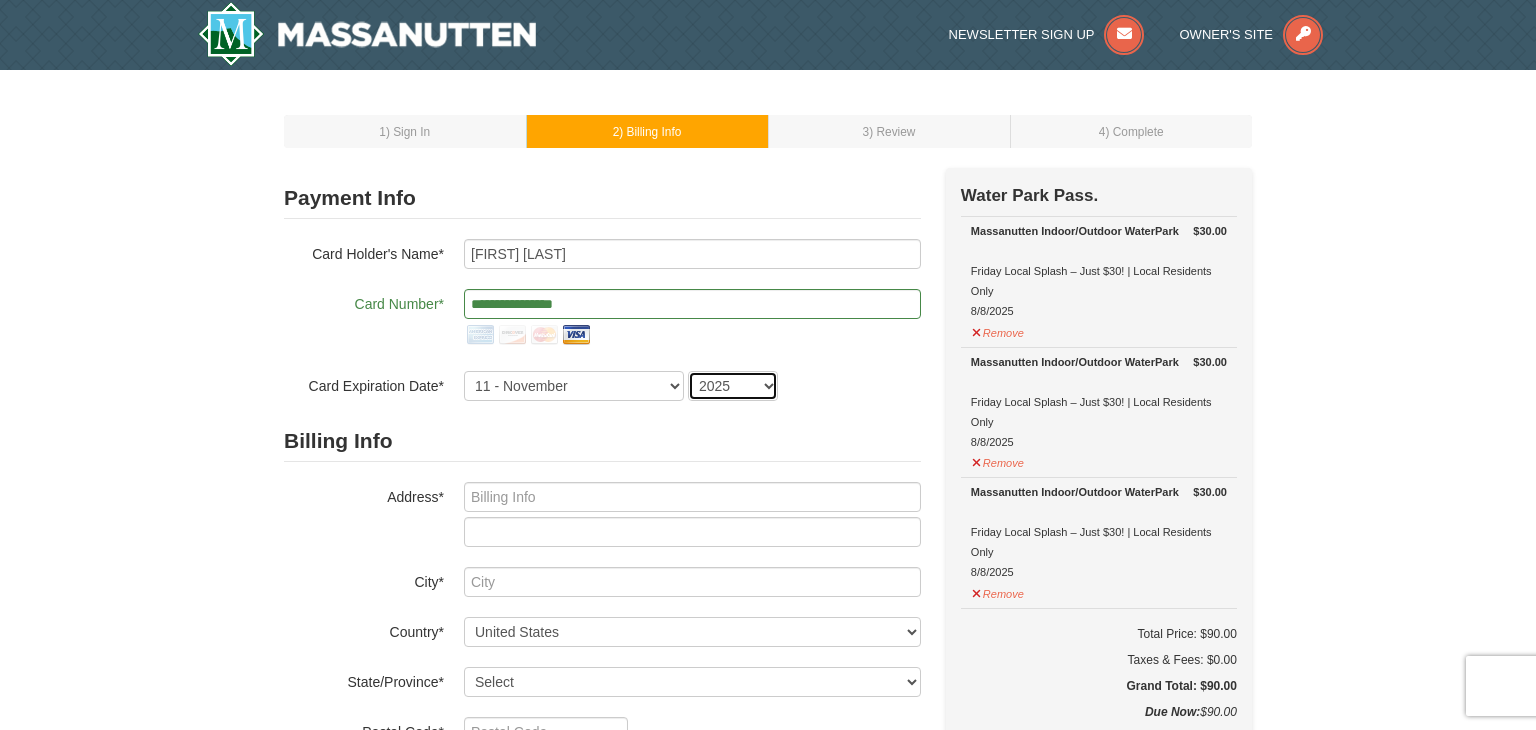 click on "2025 2026 2027 2028 2029 2030 2031 2032 2033 2034" at bounding box center [733, 386] 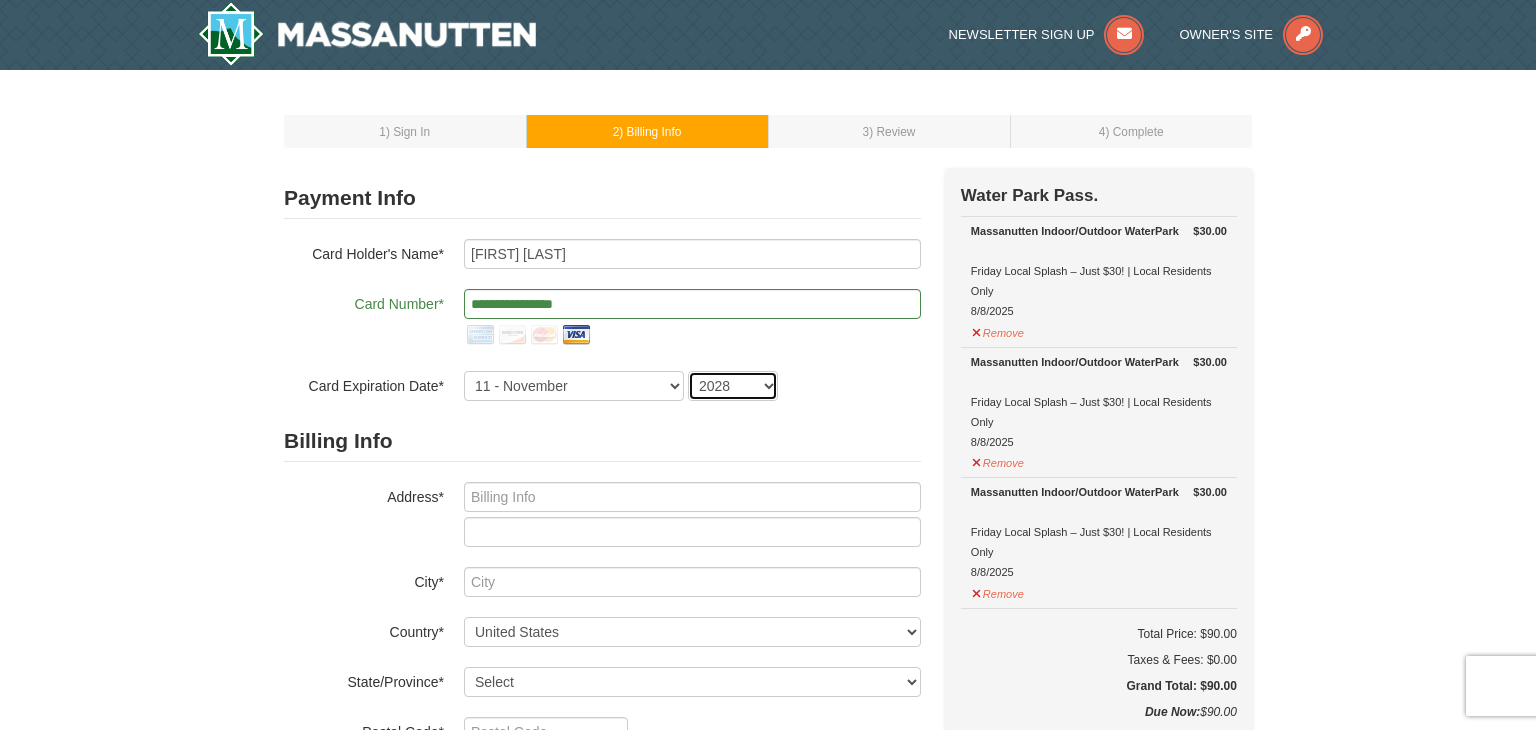 click on "2025 2026 2027 2028 2029 2030 2031 2032 2033 2034" at bounding box center (733, 386) 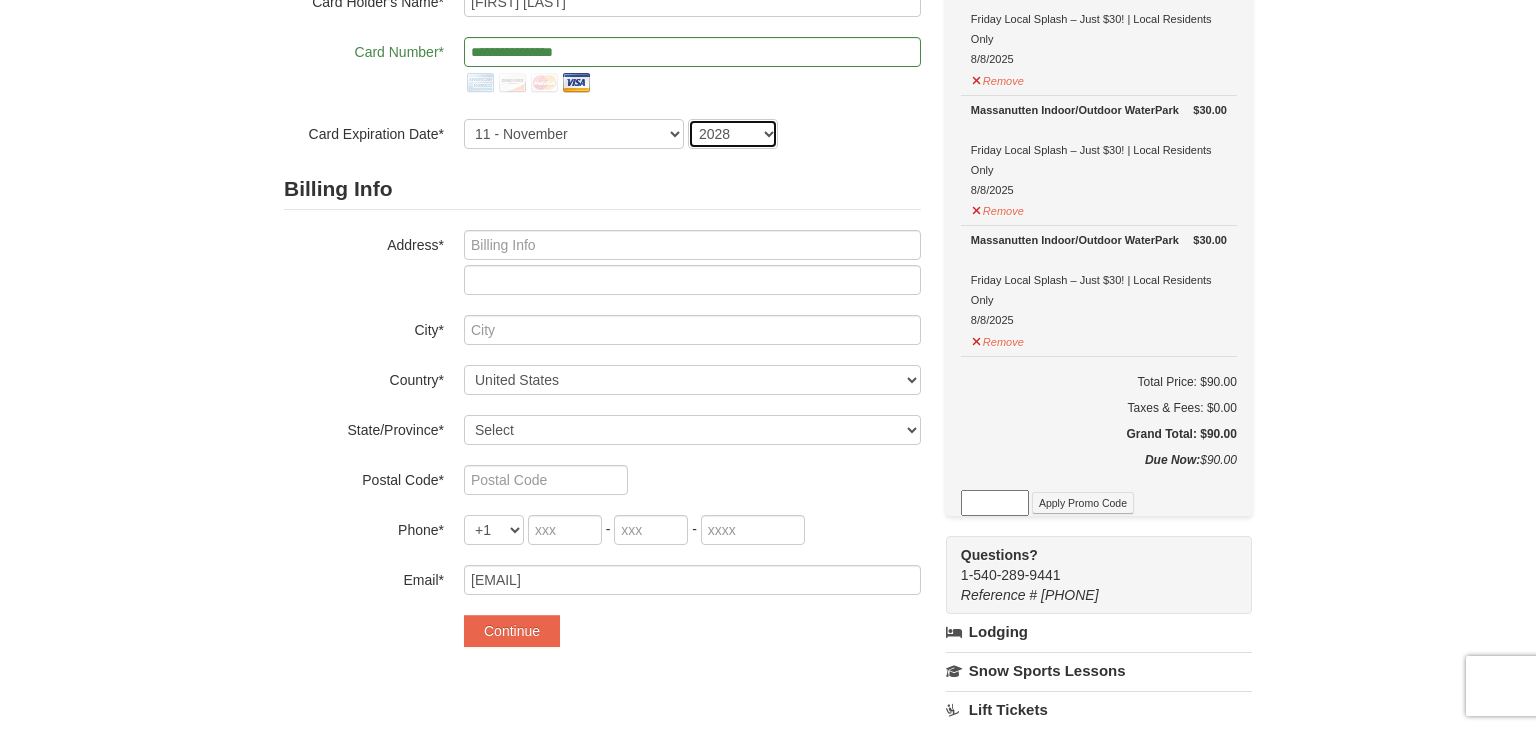 scroll, scrollTop: 256, scrollLeft: 0, axis: vertical 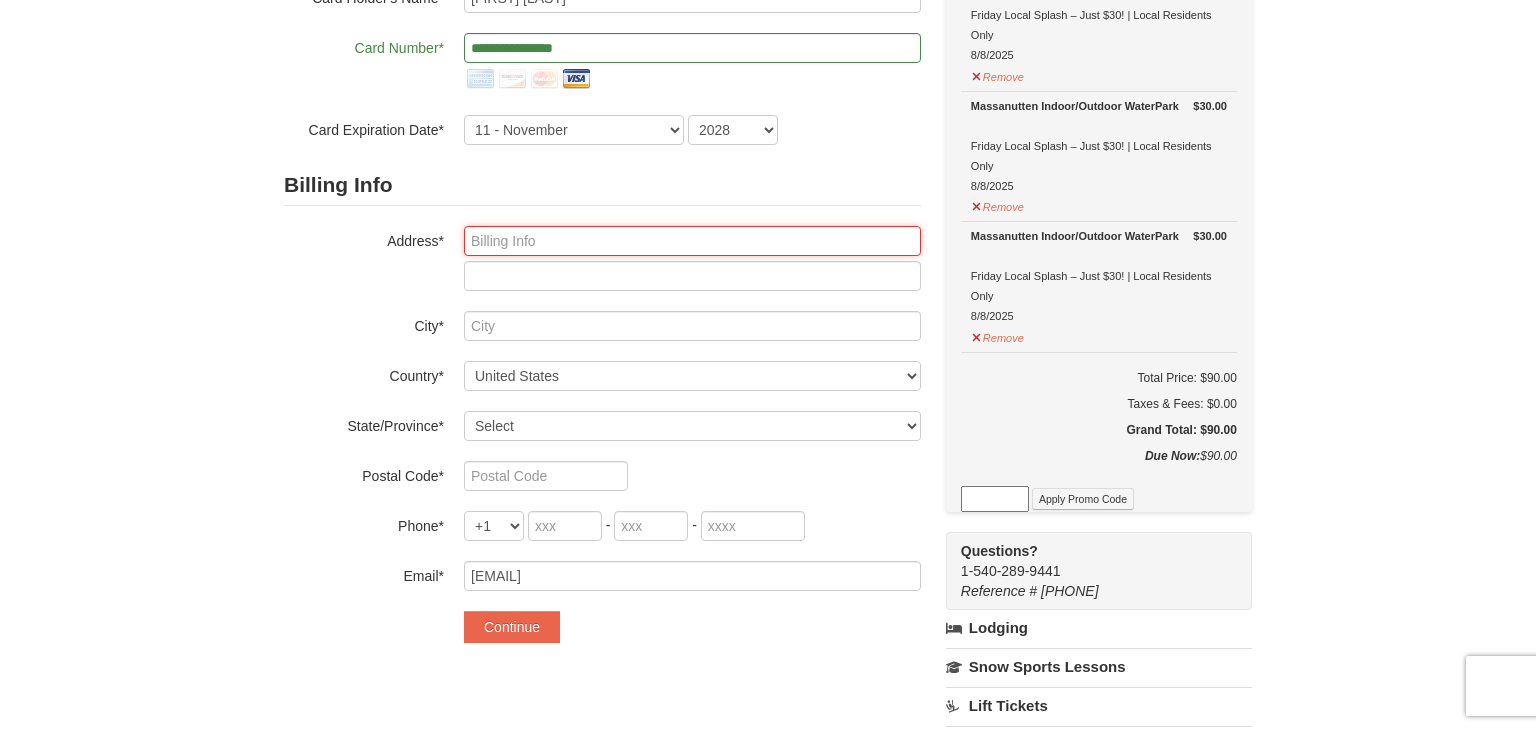 click at bounding box center (692, 241) 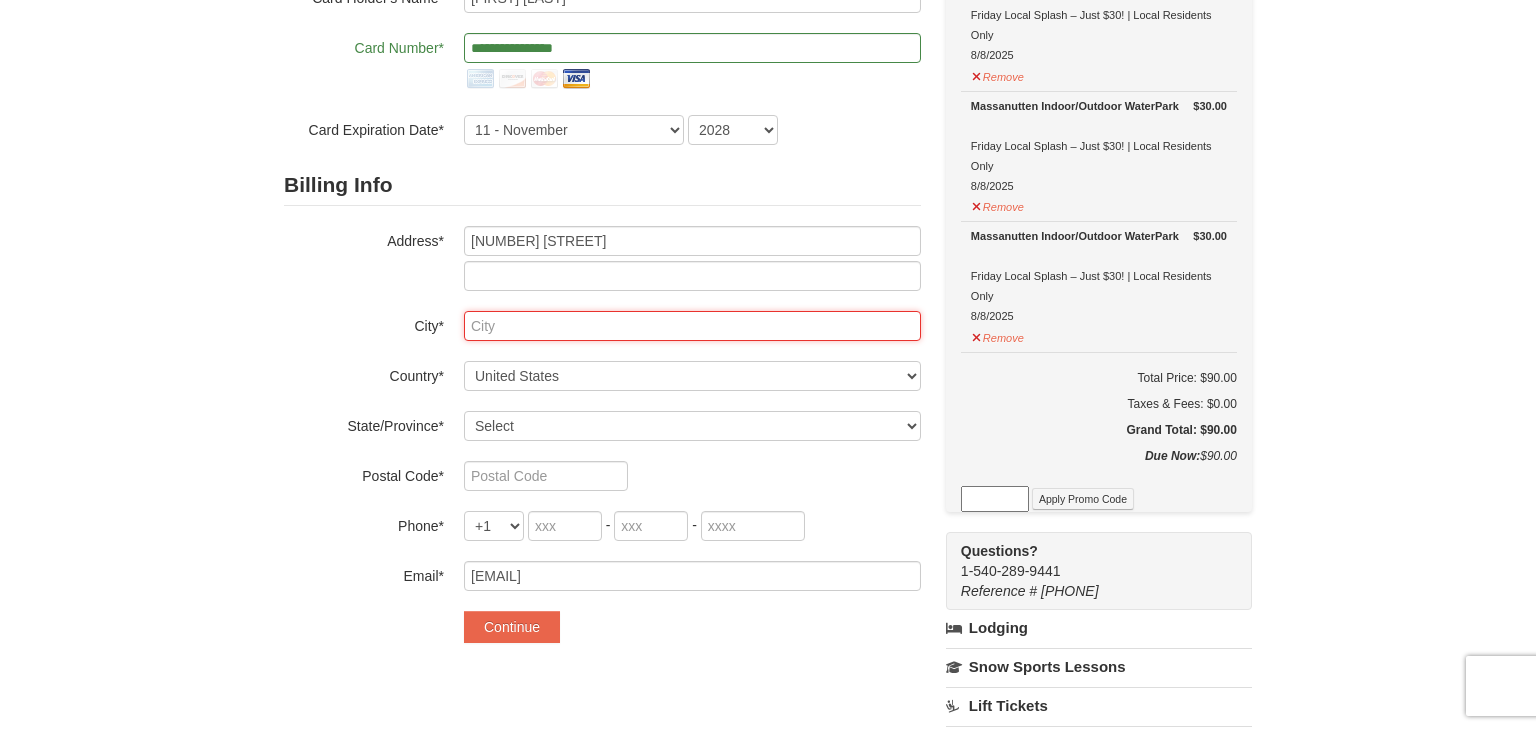 type on "Harrisonburg" 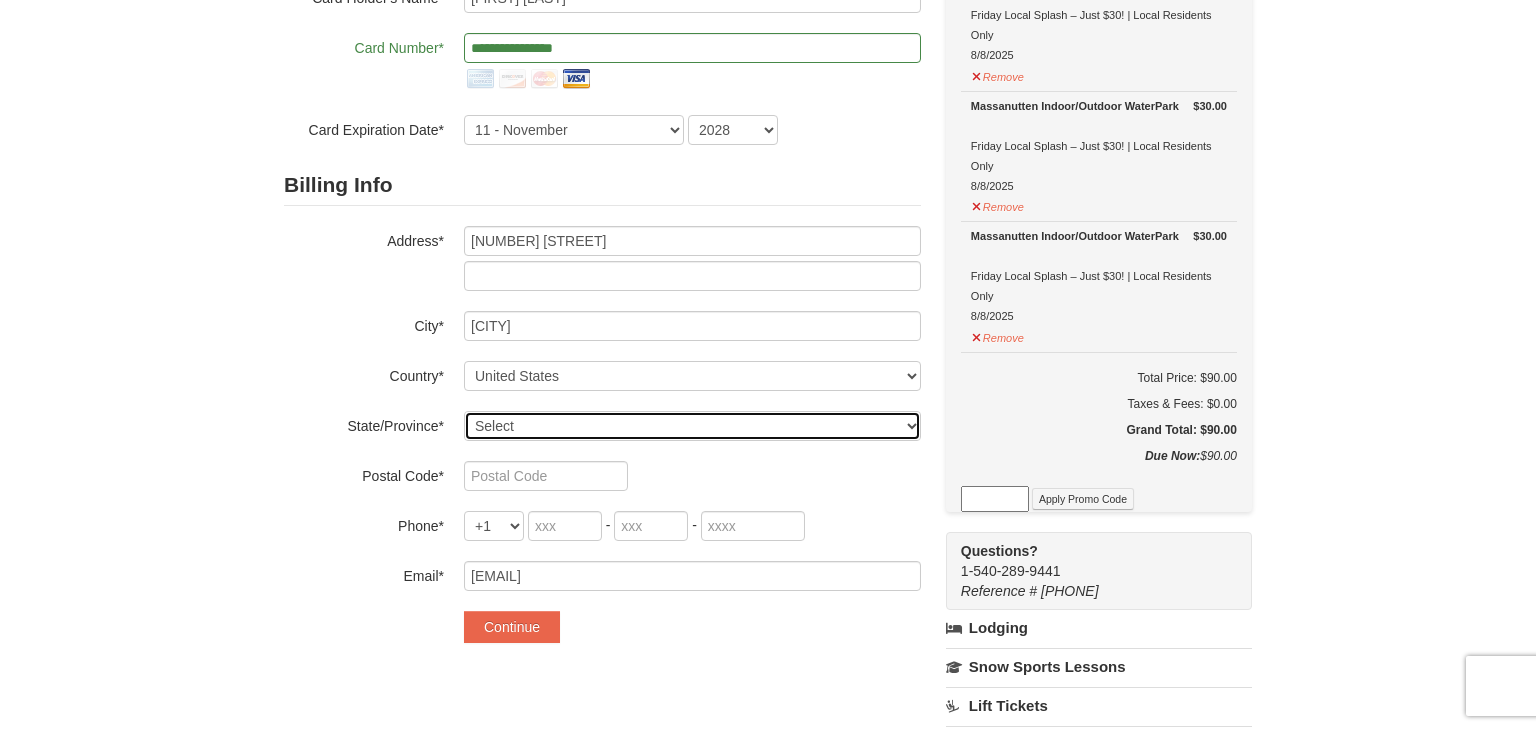 select on "VA" 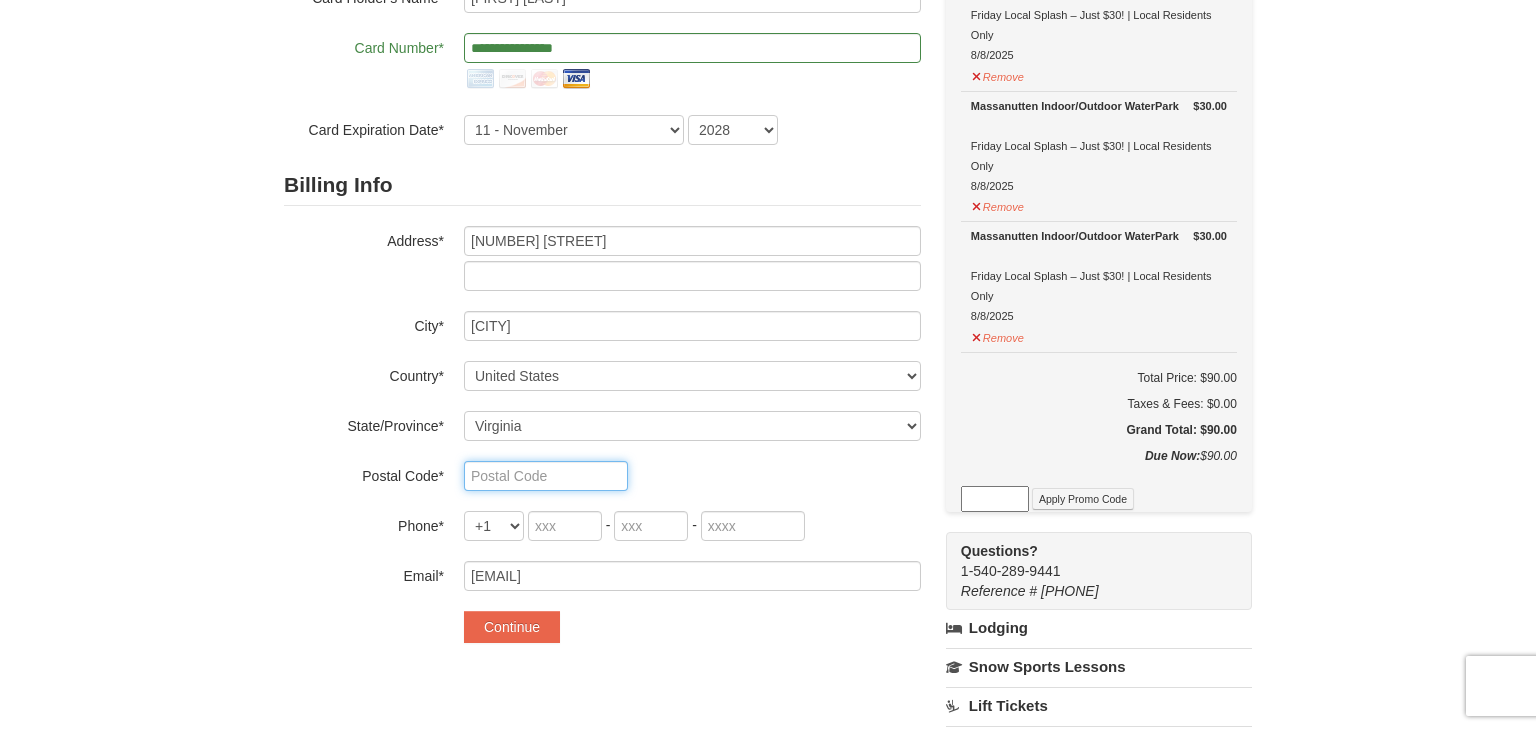 type on "22801" 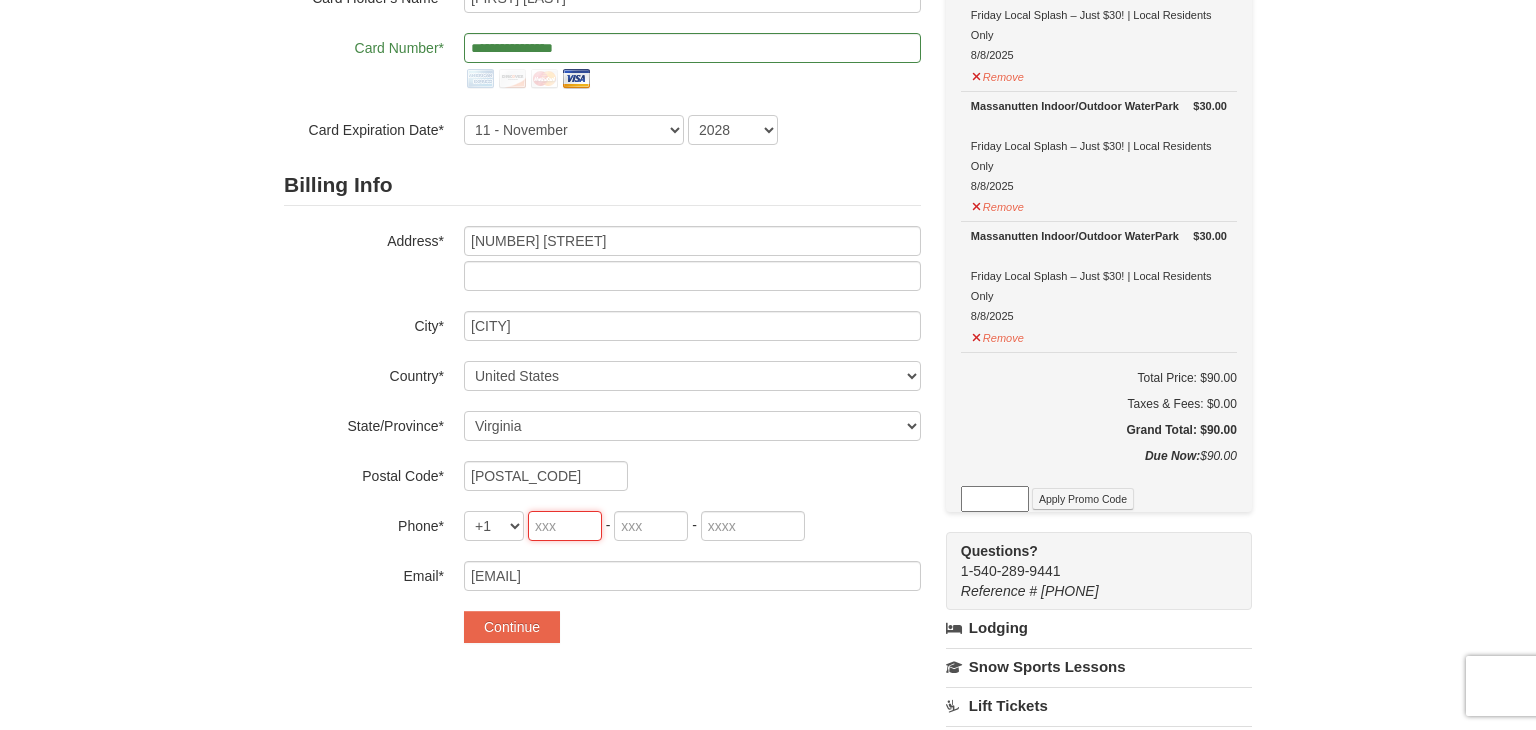 type on "540" 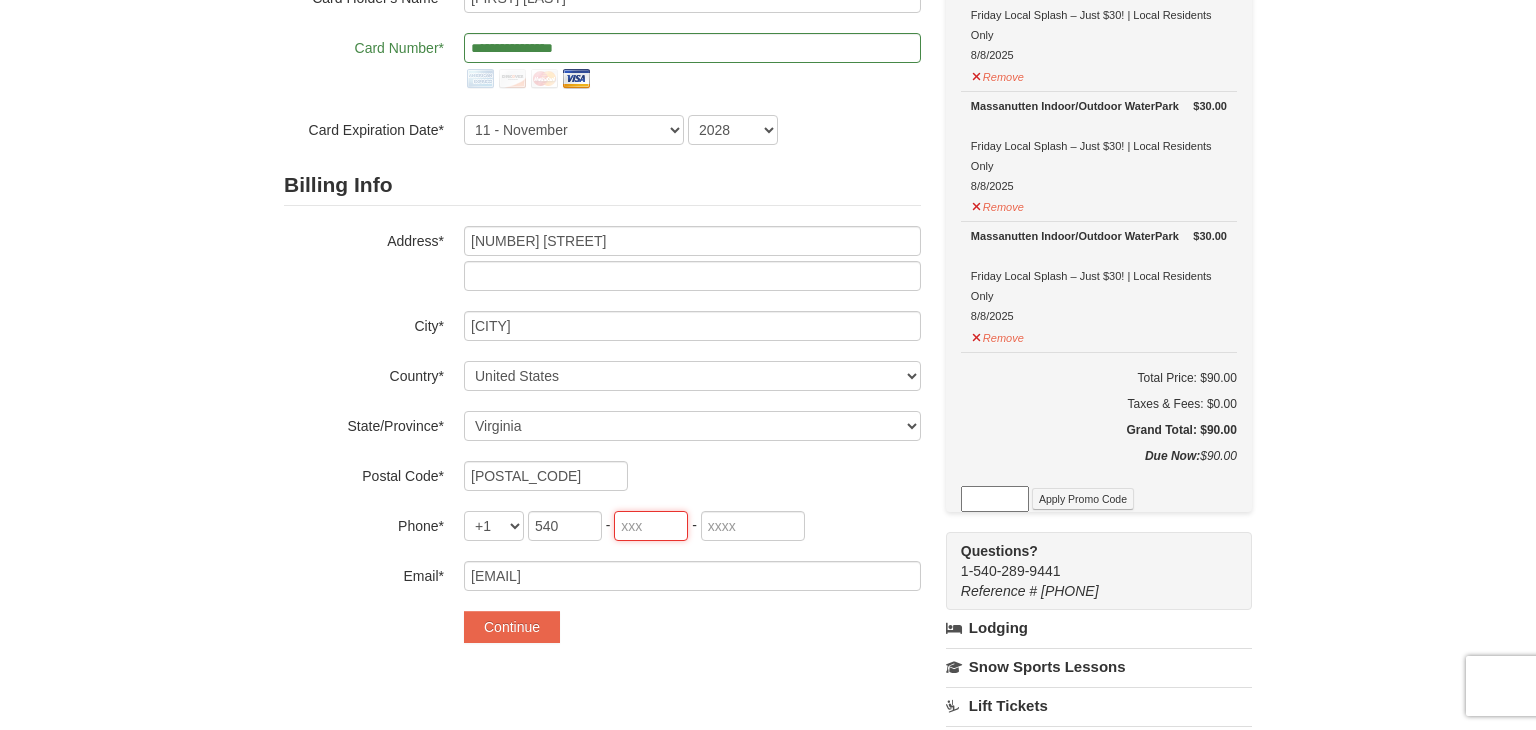 type on "434" 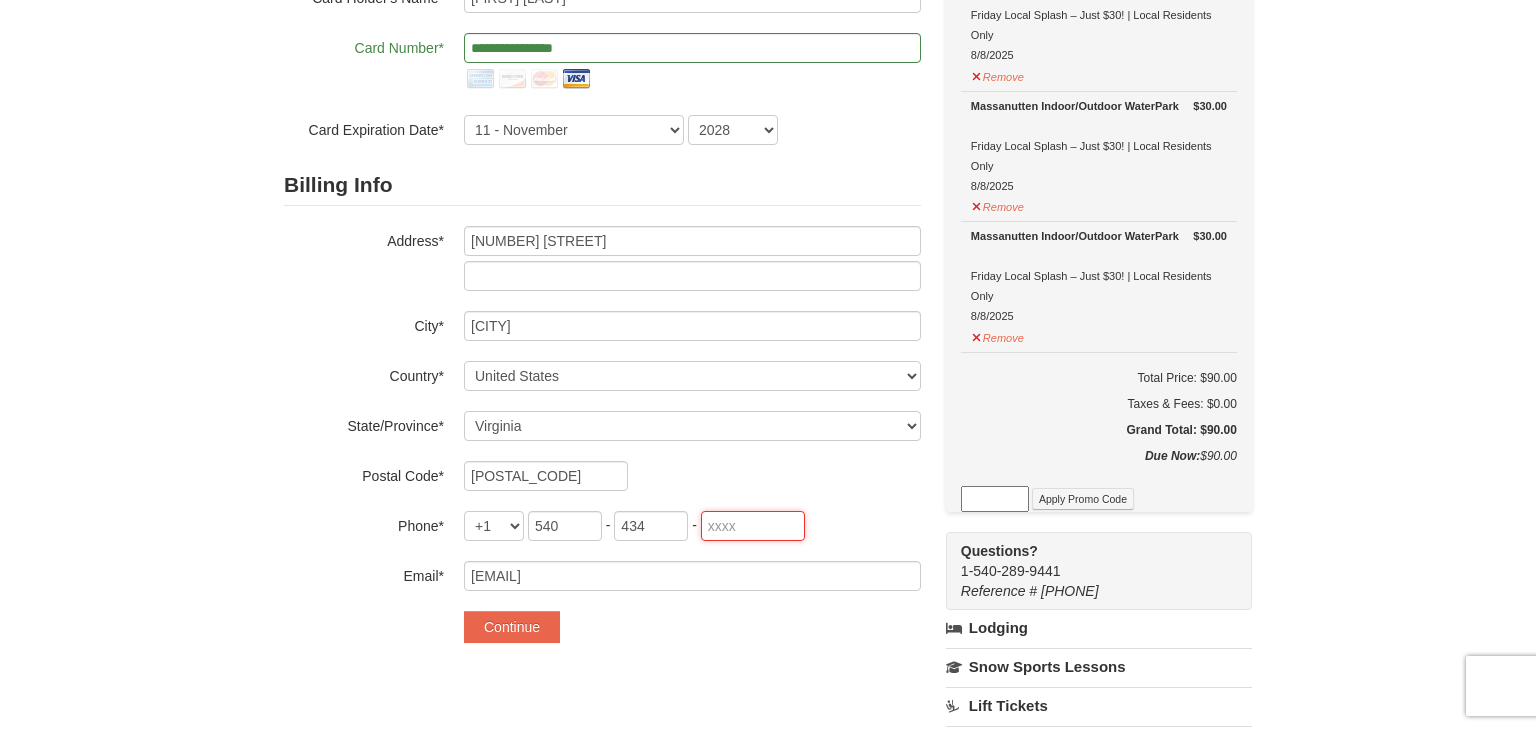 type on "1413" 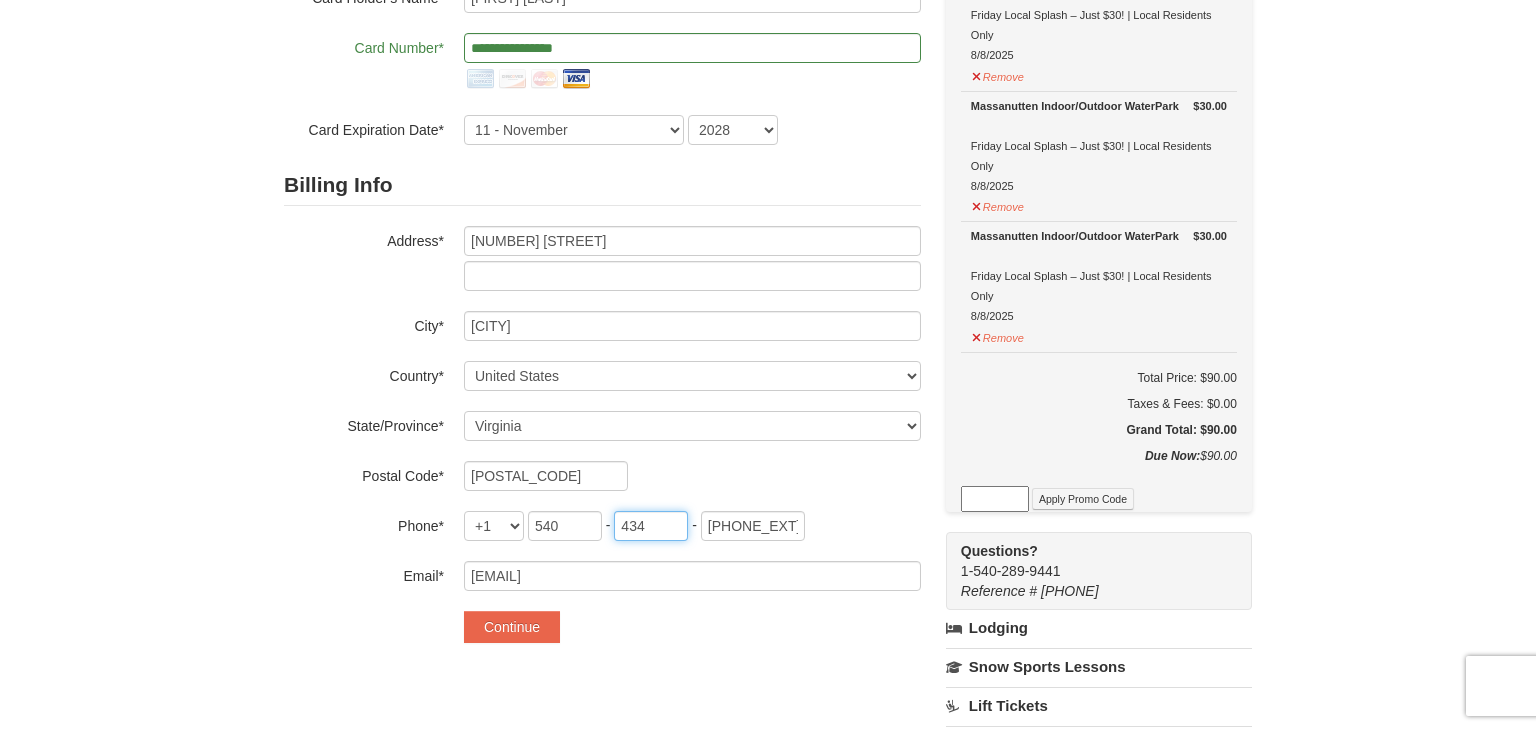 click on "434" at bounding box center (651, 526) 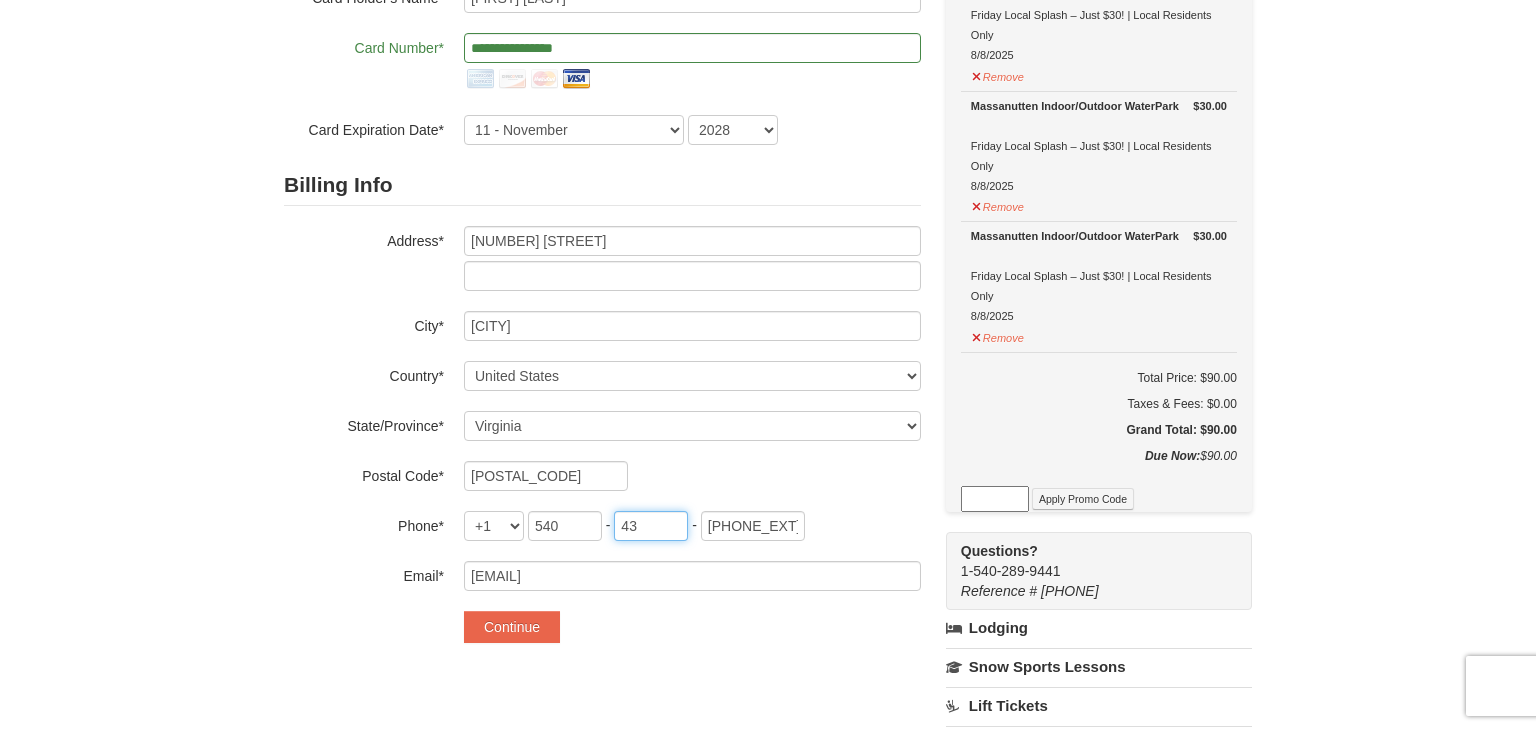 type on "4" 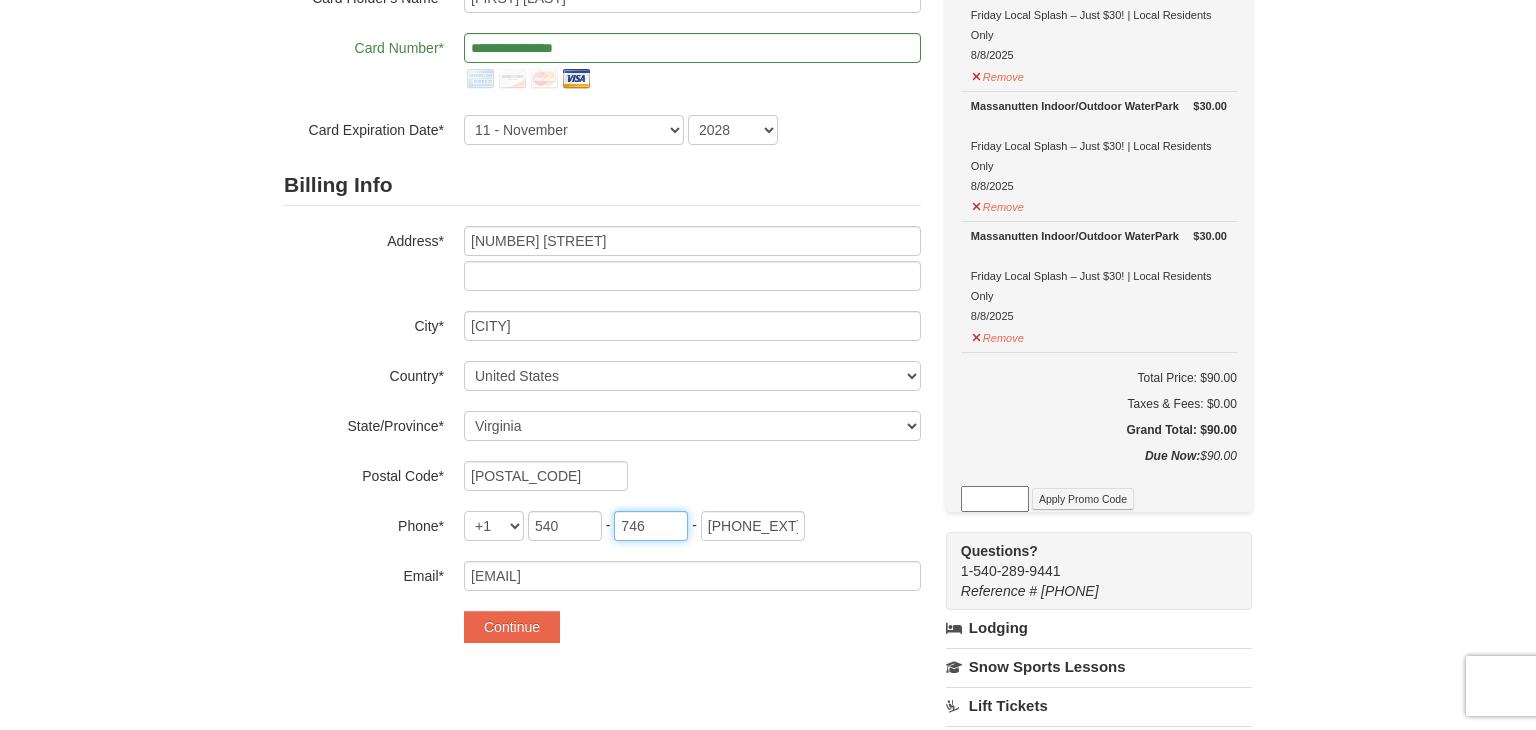 type on "746" 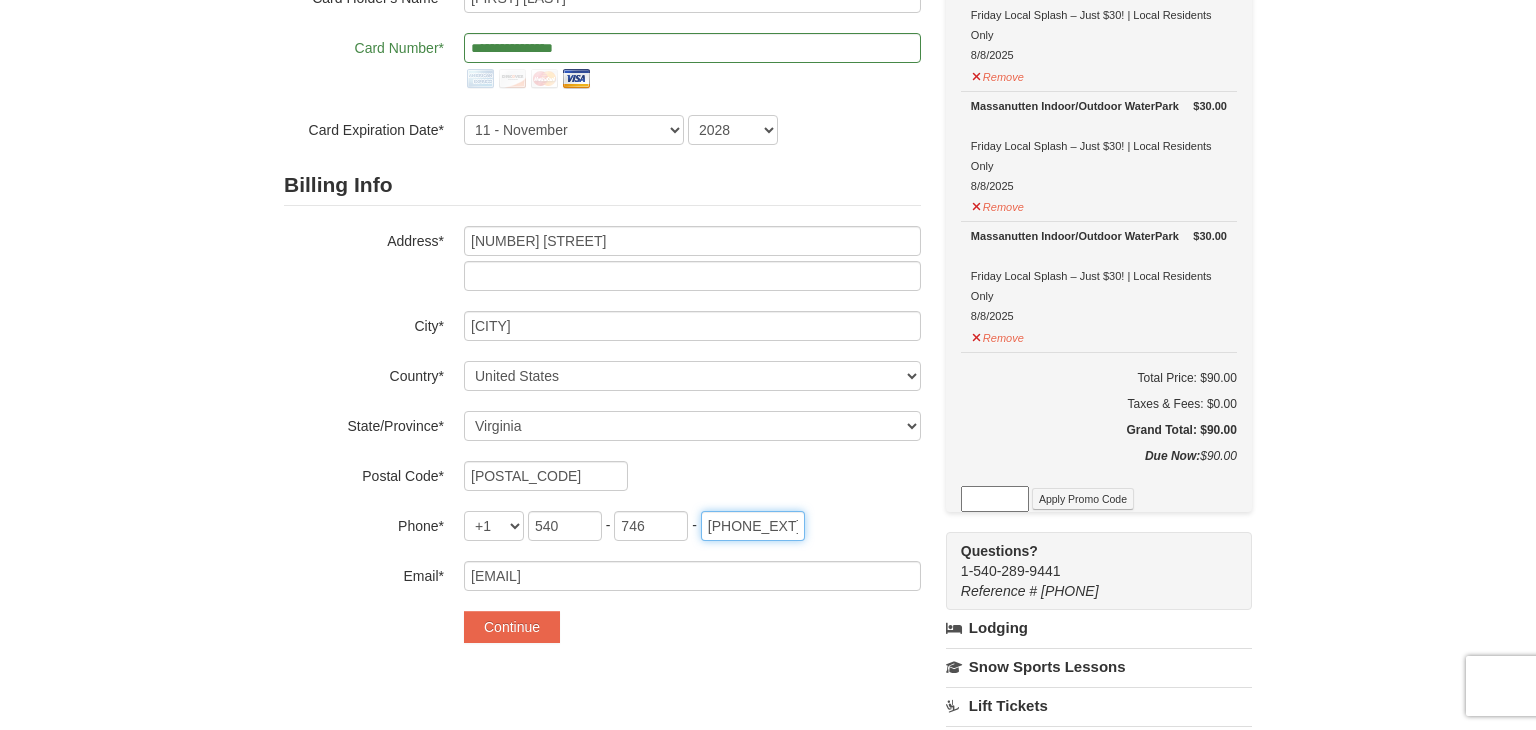 click on "1413" at bounding box center (753, 526) 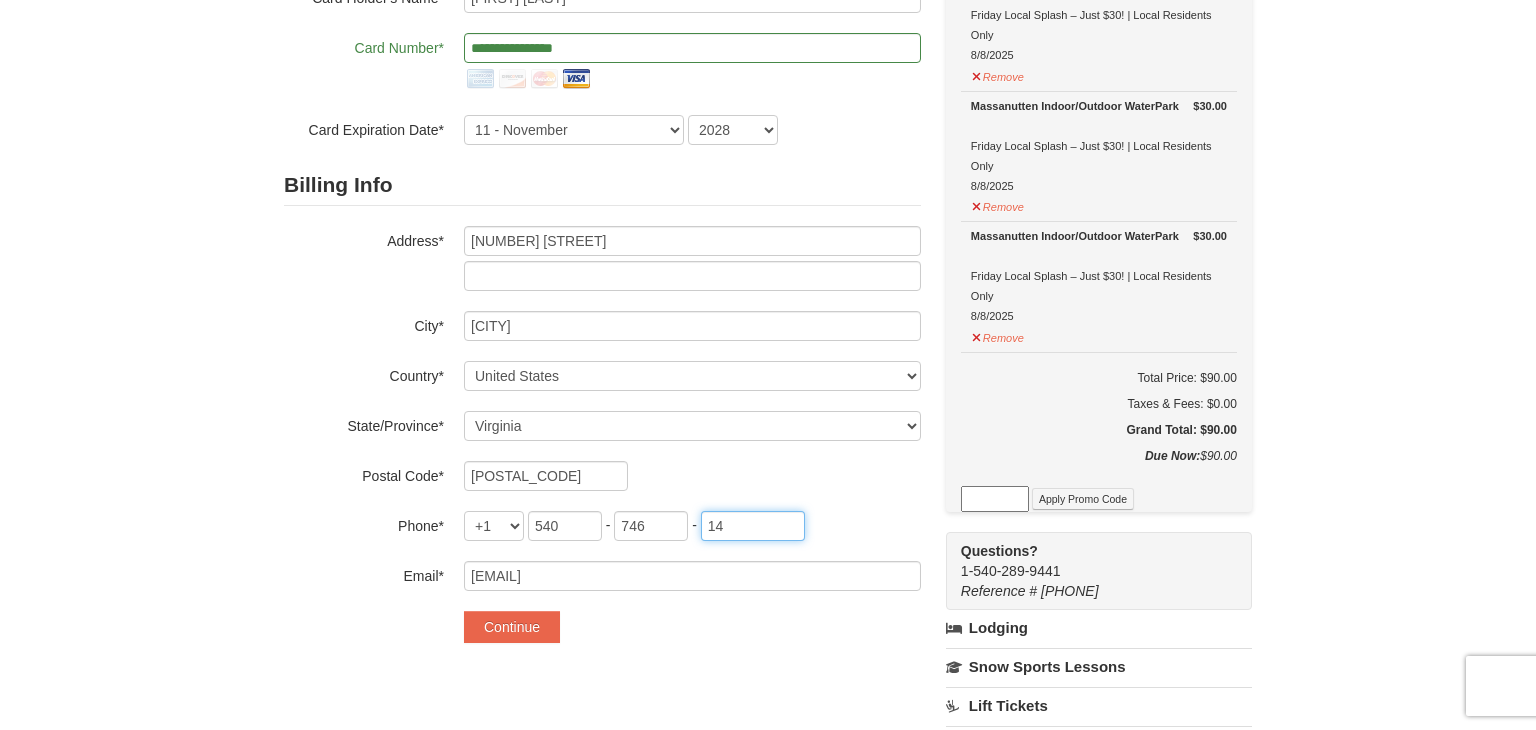 type on "1" 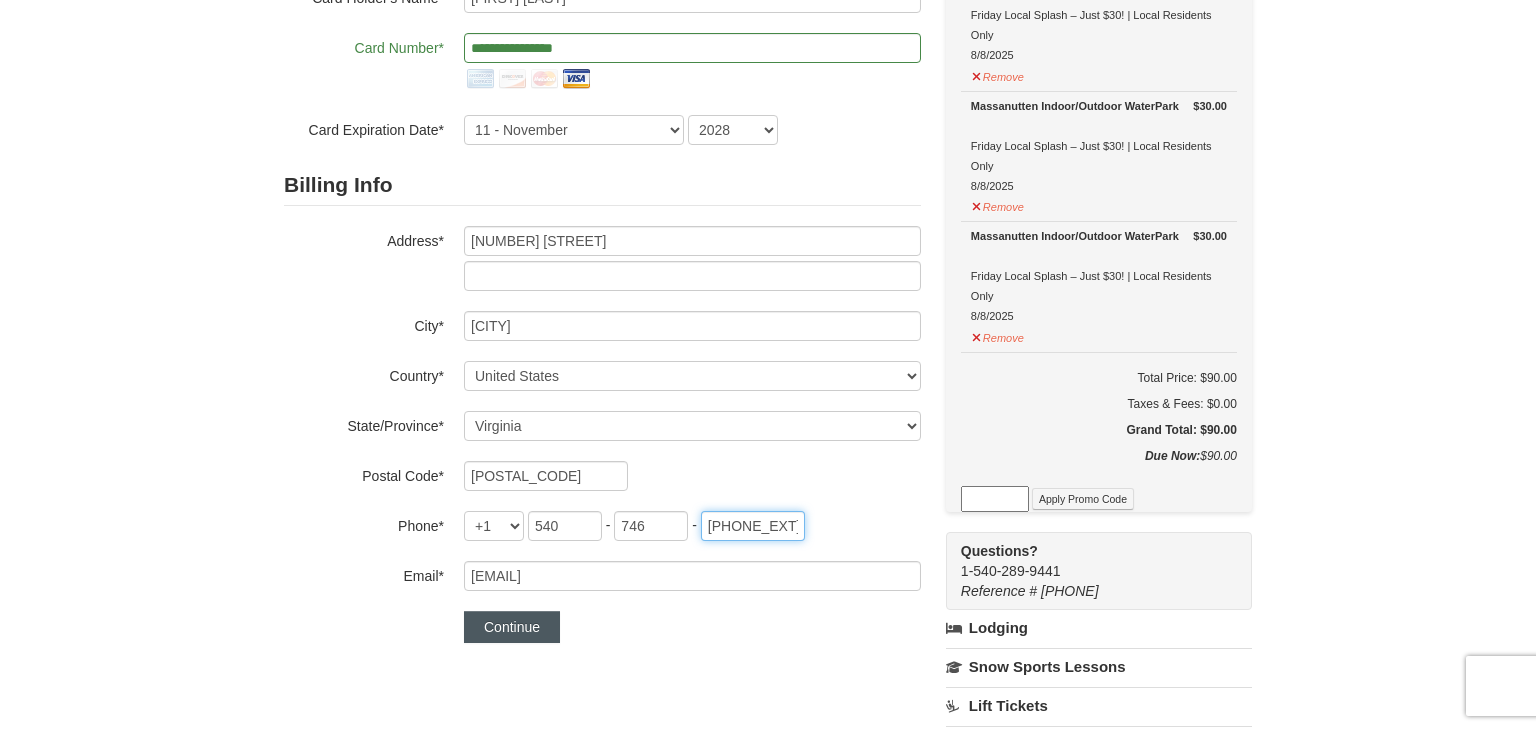 type on "0220" 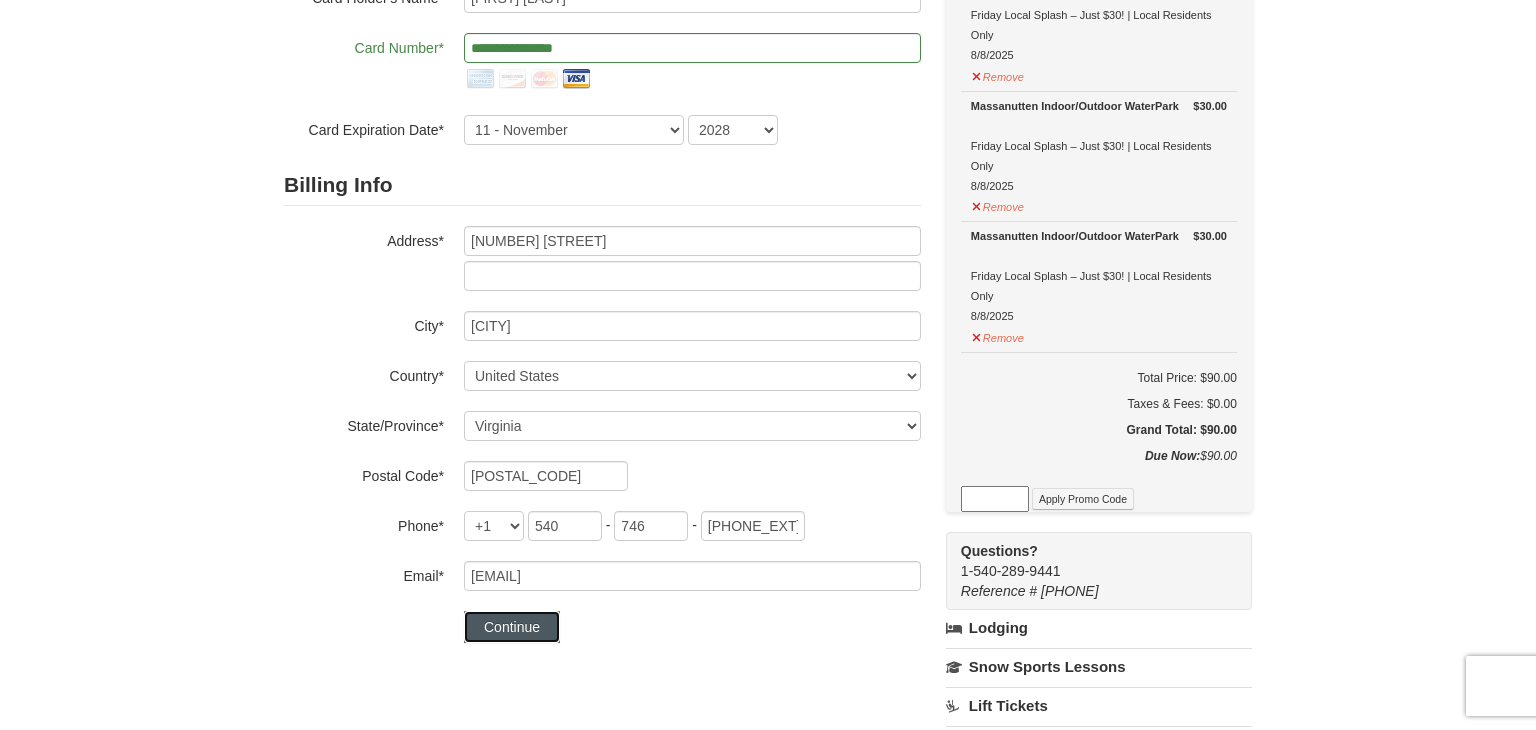 click on "Continue" at bounding box center [512, 627] 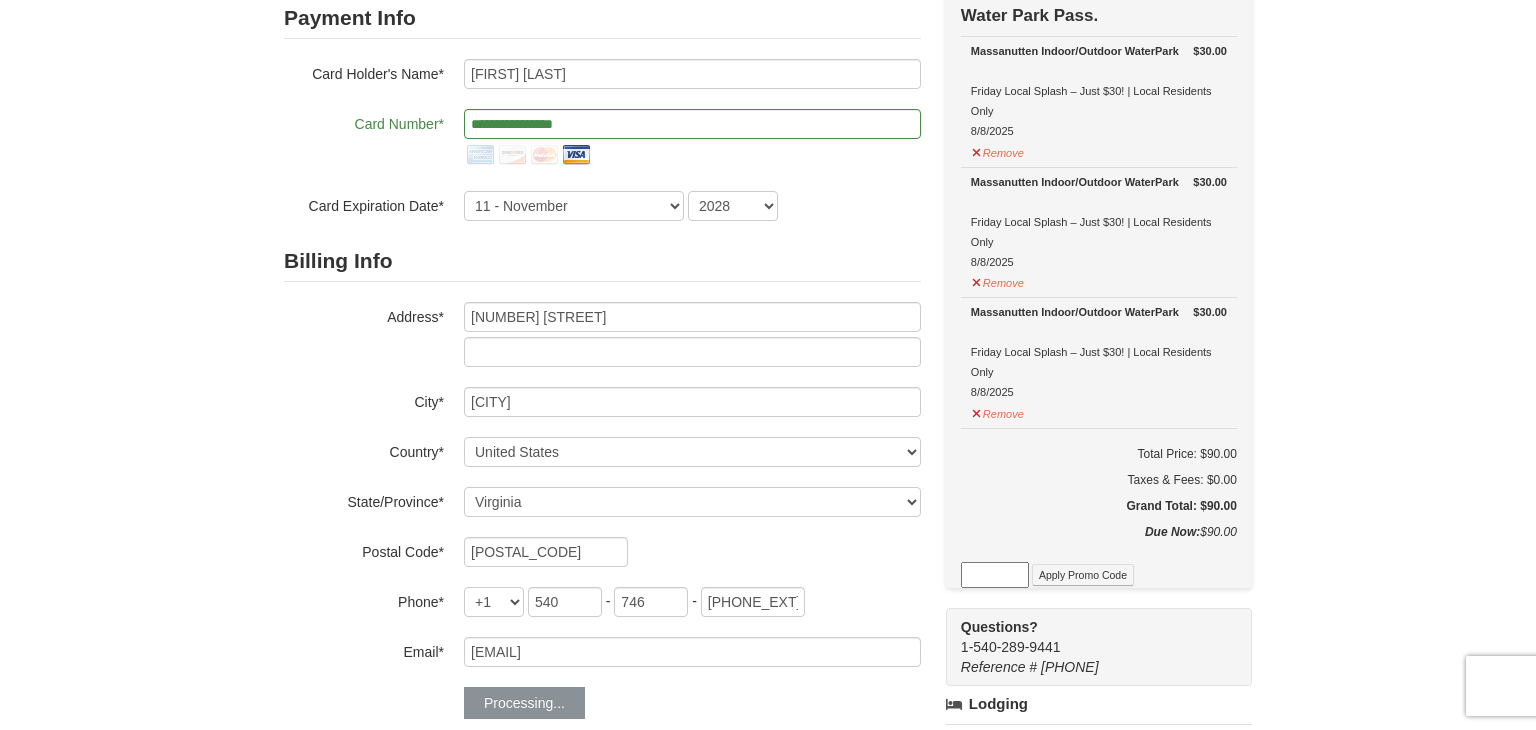 scroll, scrollTop: 175, scrollLeft: 0, axis: vertical 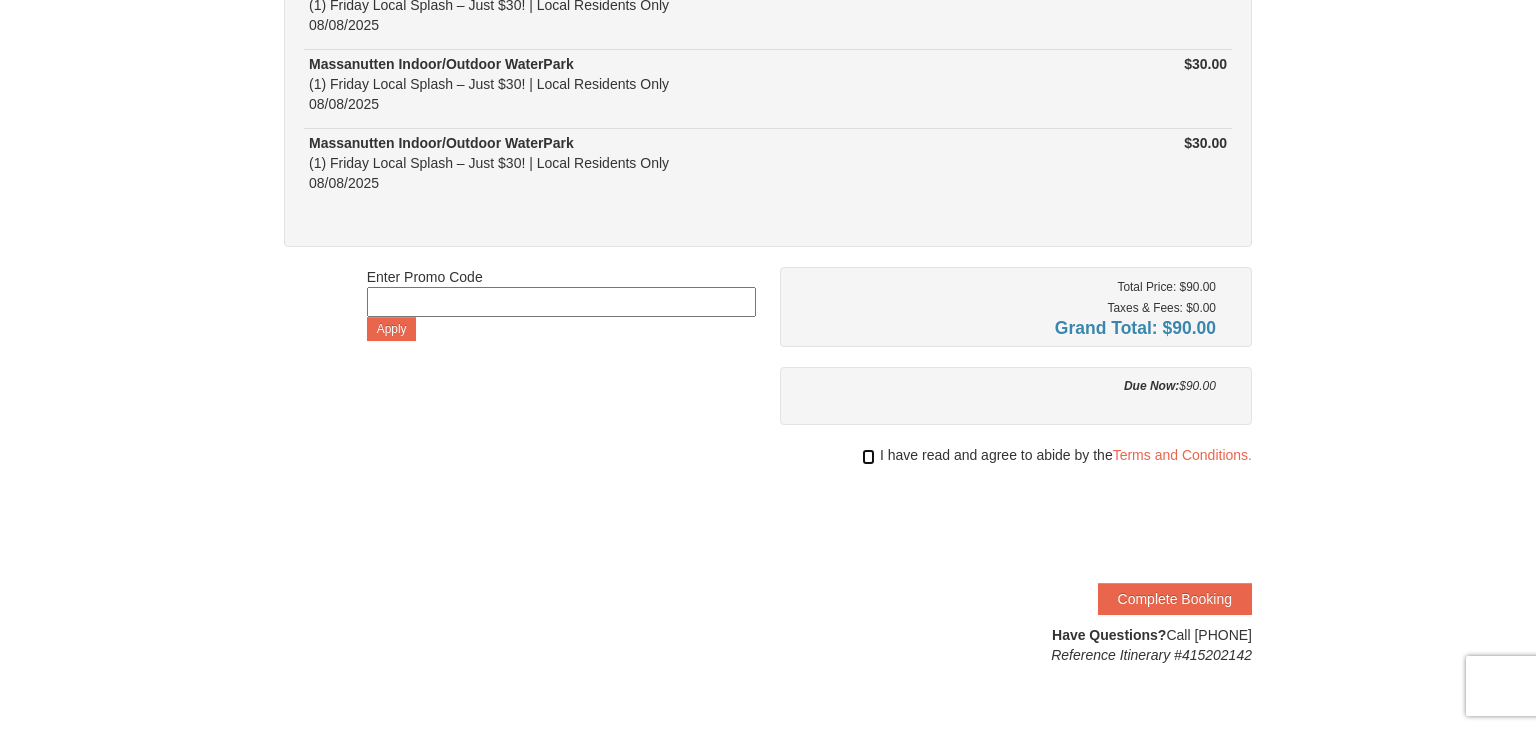 click at bounding box center (868, 457) 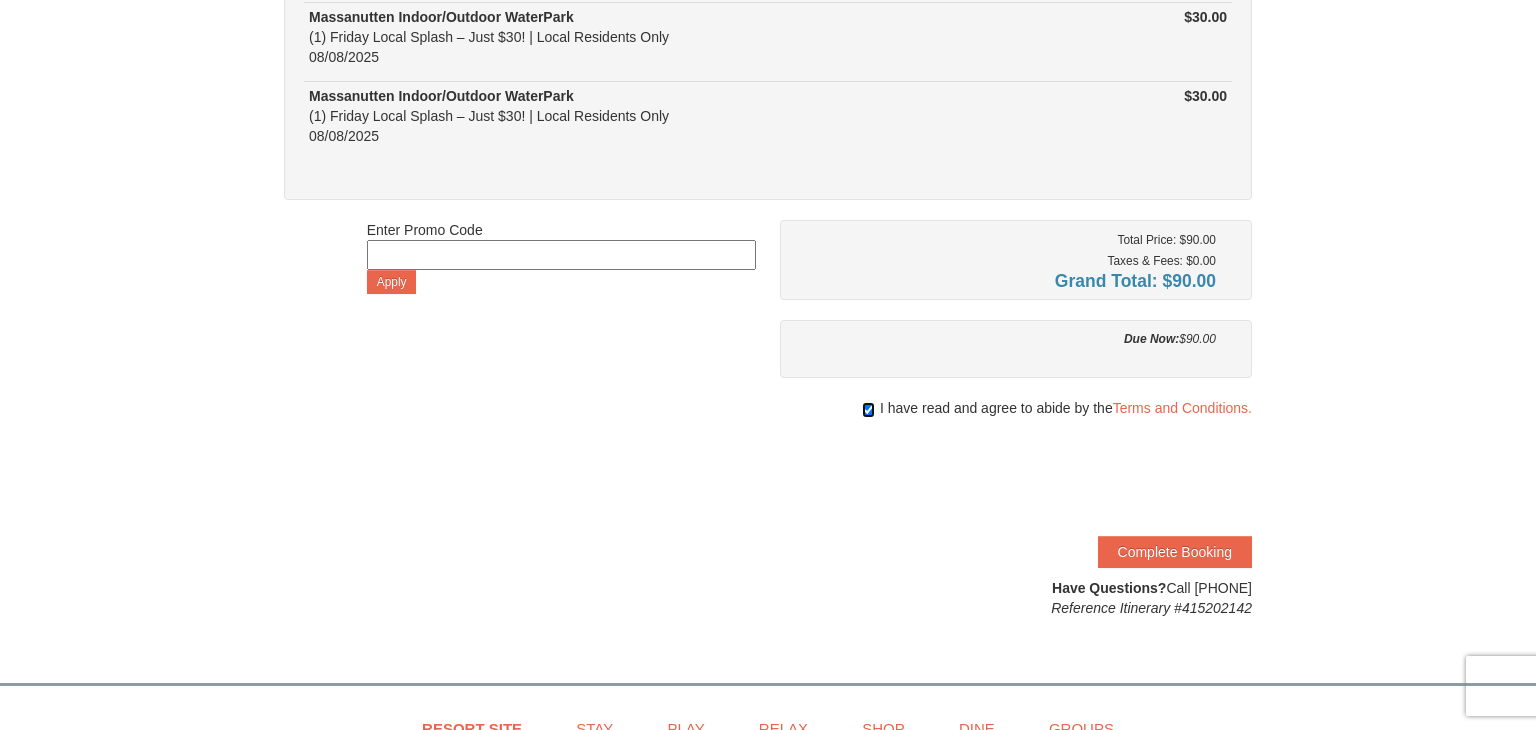 scroll, scrollTop: 306, scrollLeft: 0, axis: vertical 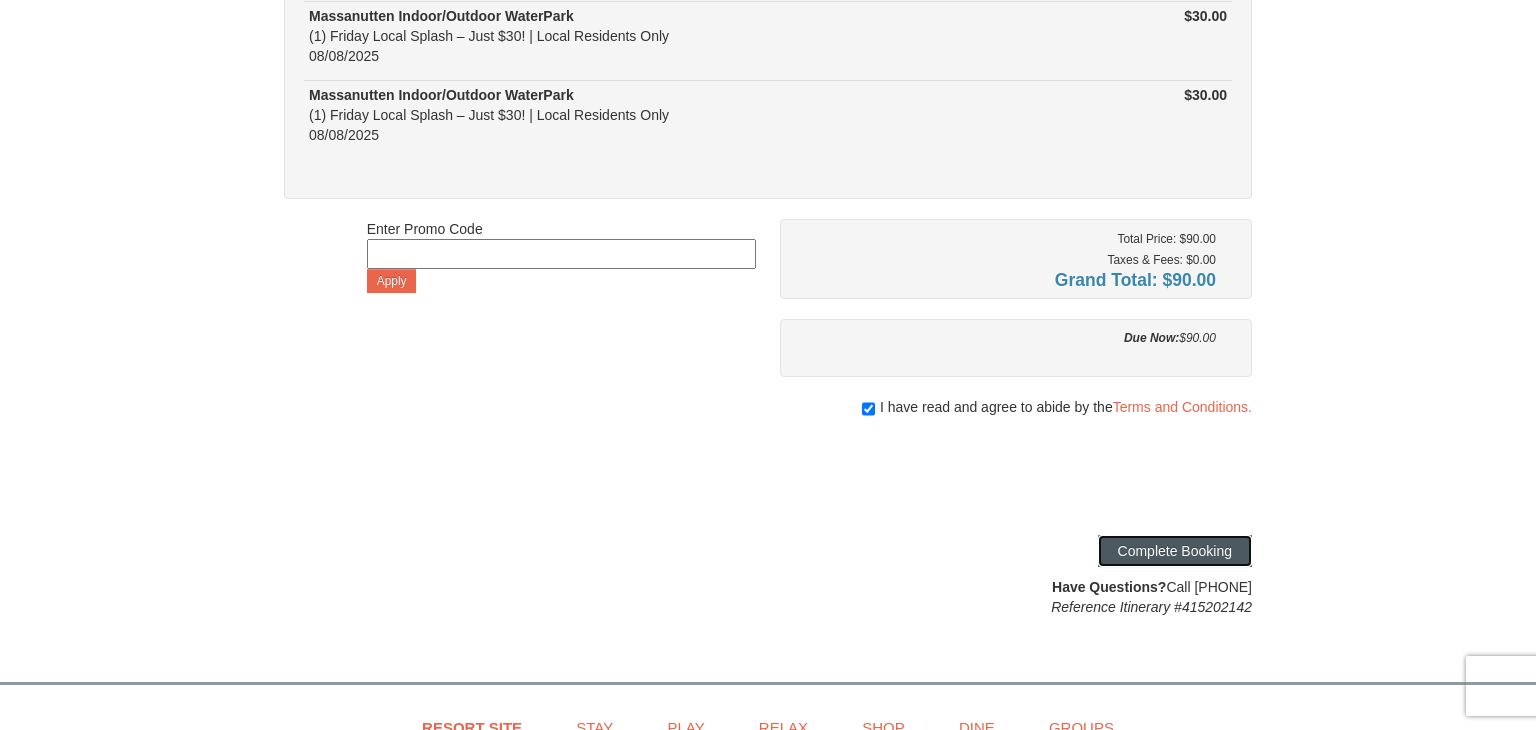 click on "Complete Booking" at bounding box center (1175, 551) 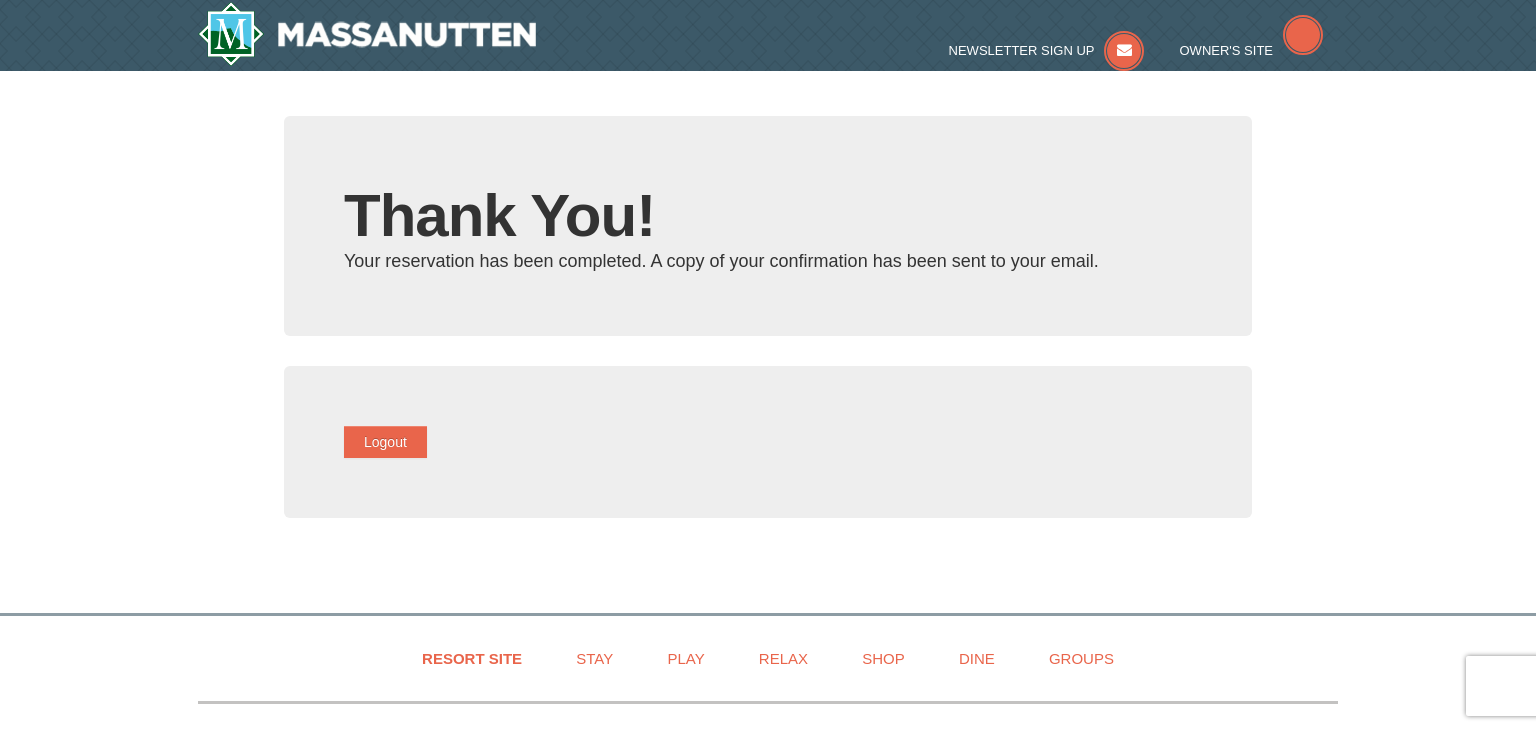 scroll, scrollTop: 0, scrollLeft: 0, axis: both 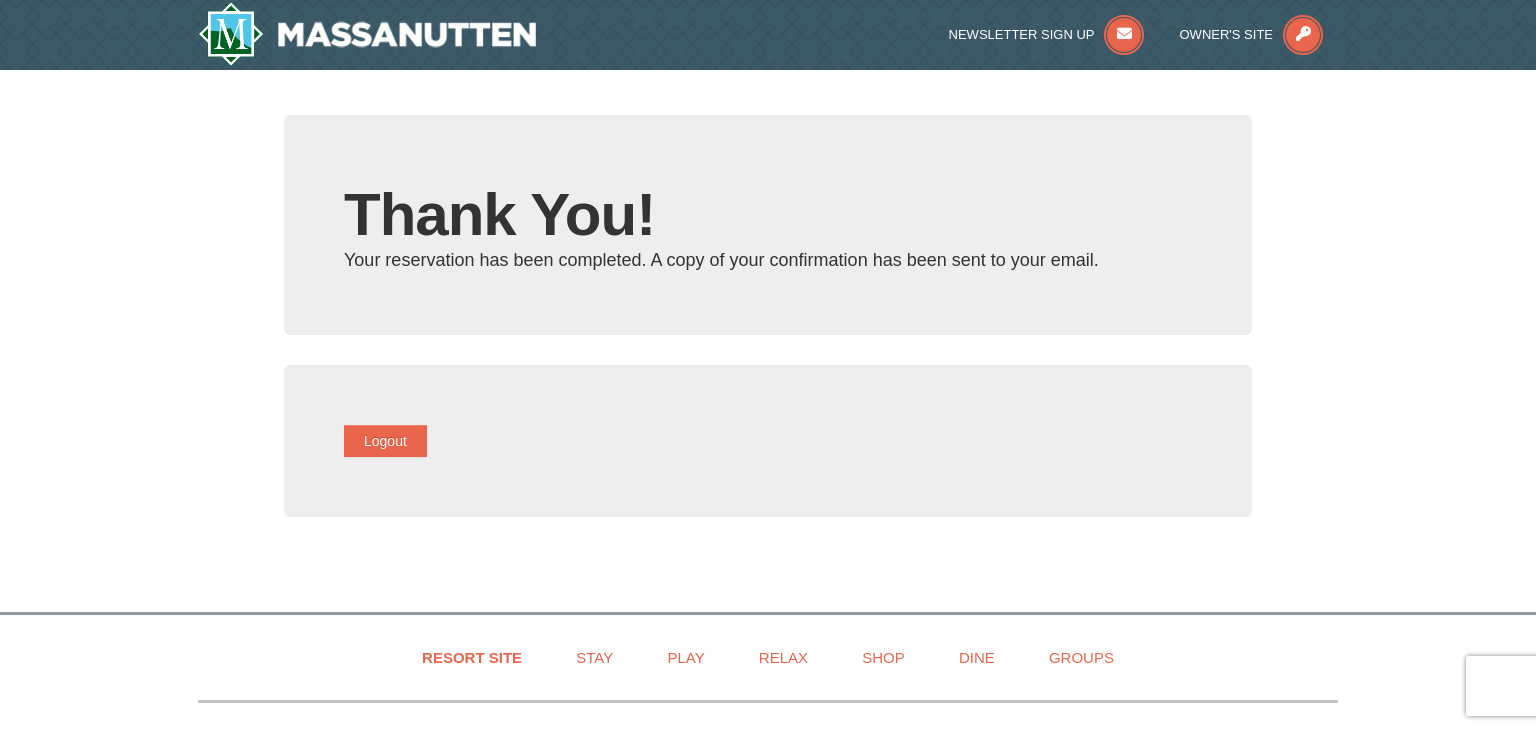 type on "[EMAIL]" 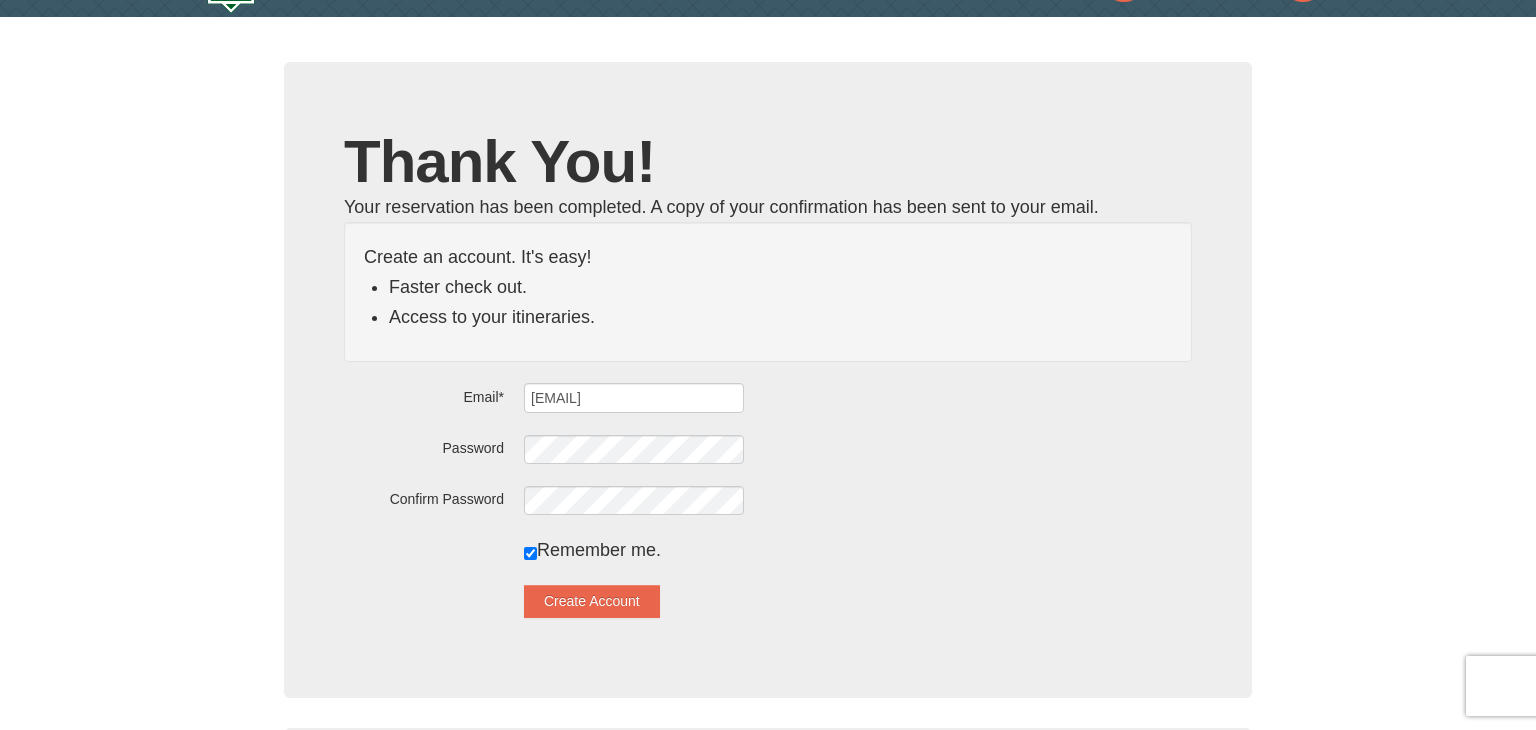 scroll, scrollTop: 63, scrollLeft: 0, axis: vertical 